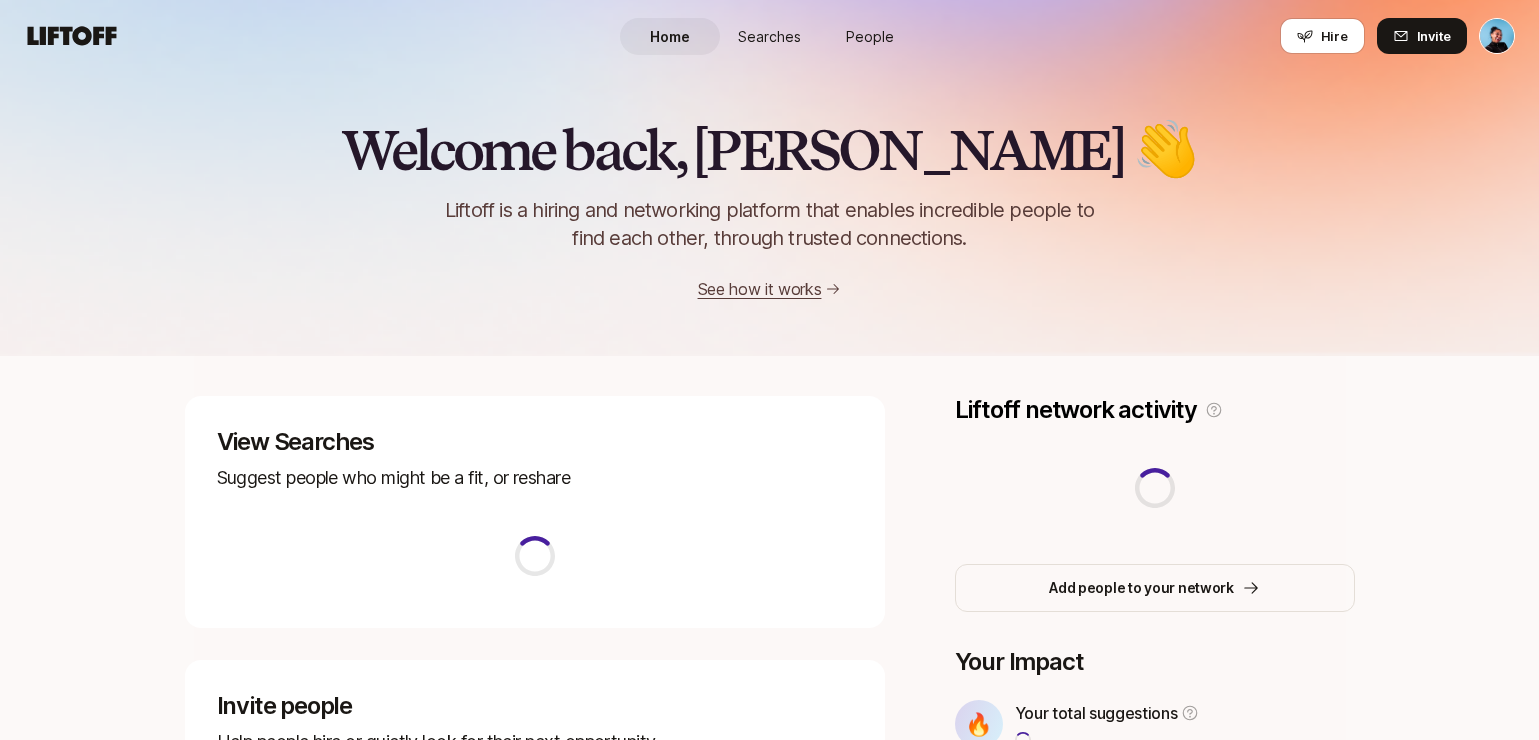 scroll, scrollTop: 0, scrollLeft: 0, axis: both 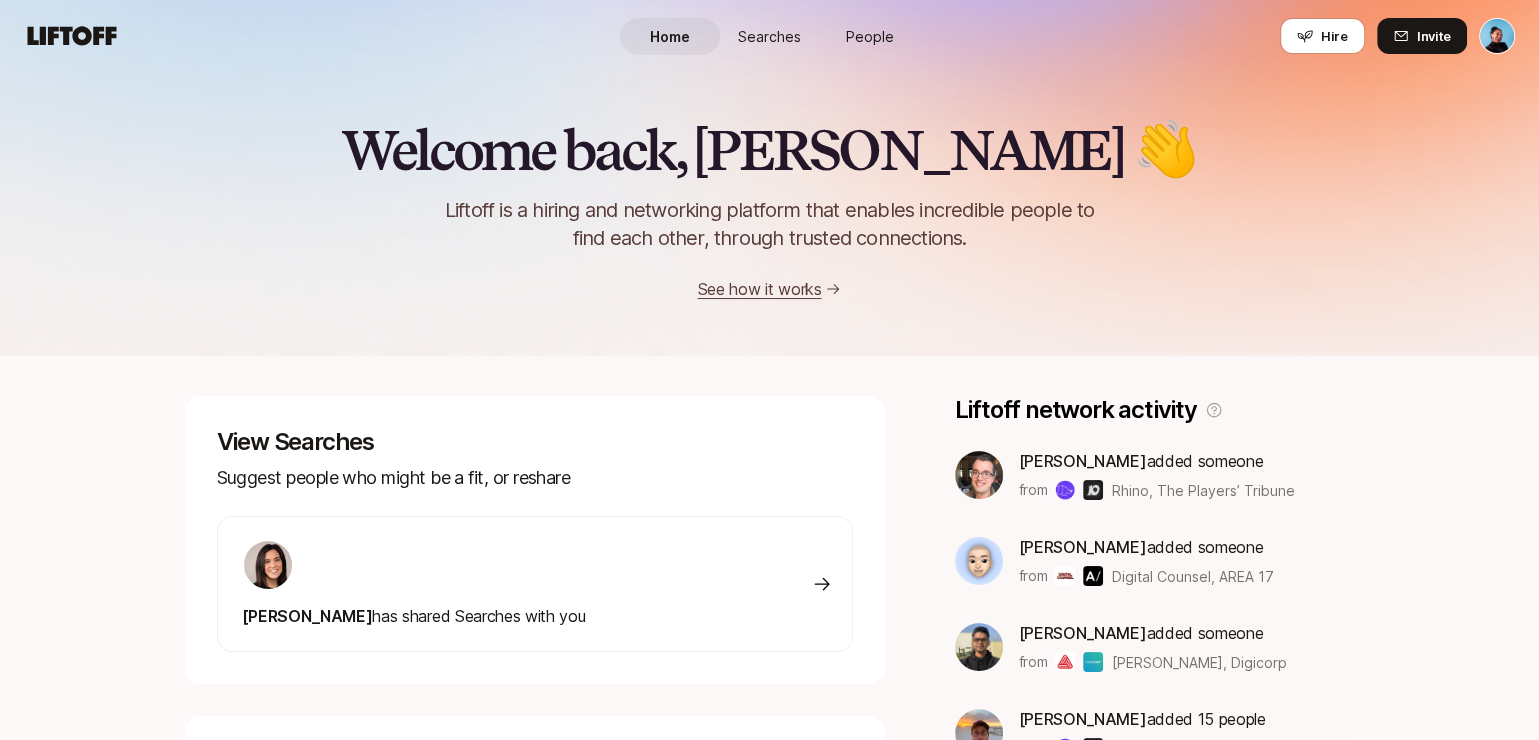 click on "People" at bounding box center (870, 36) 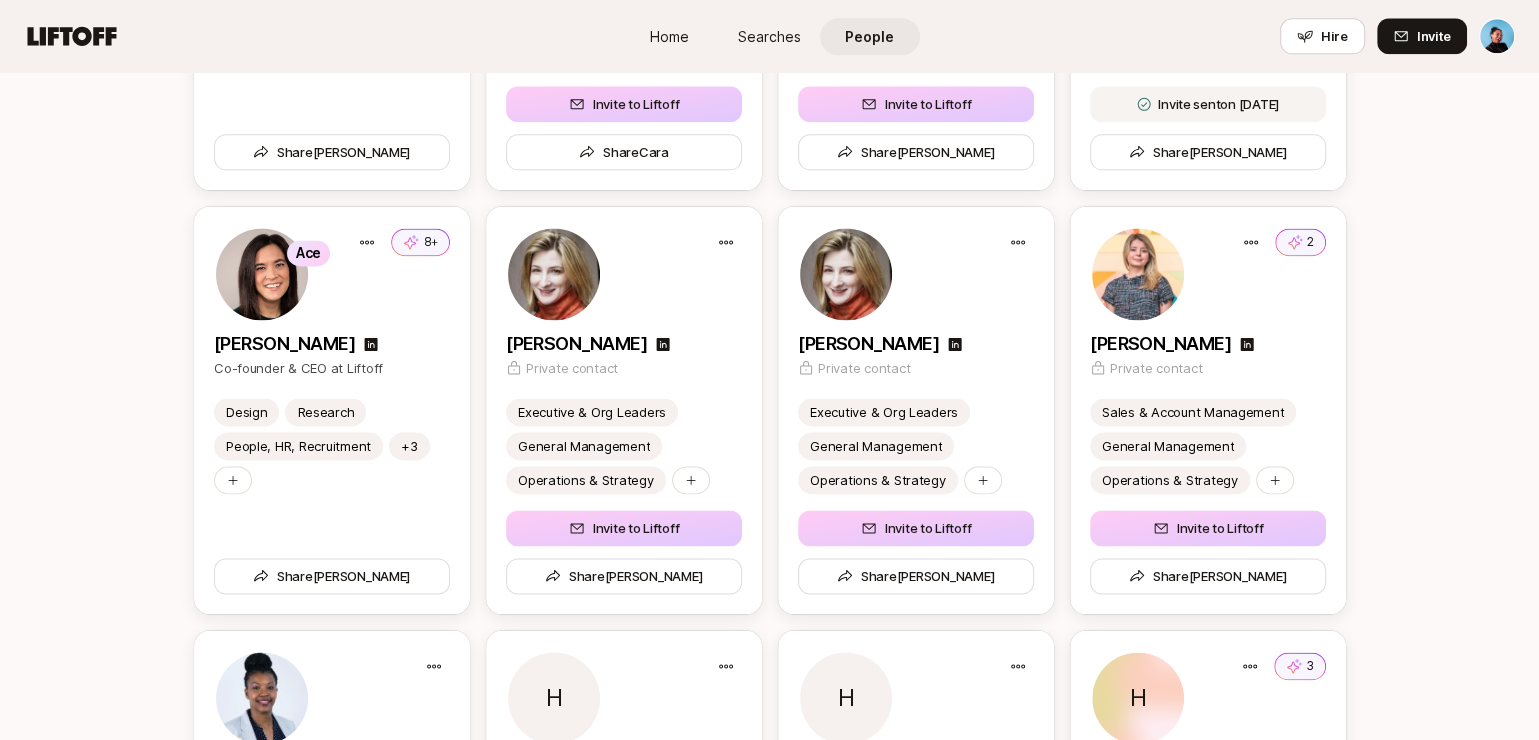 scroll, scrollTop: 2151, scrollLeft: 0, axis: vertical 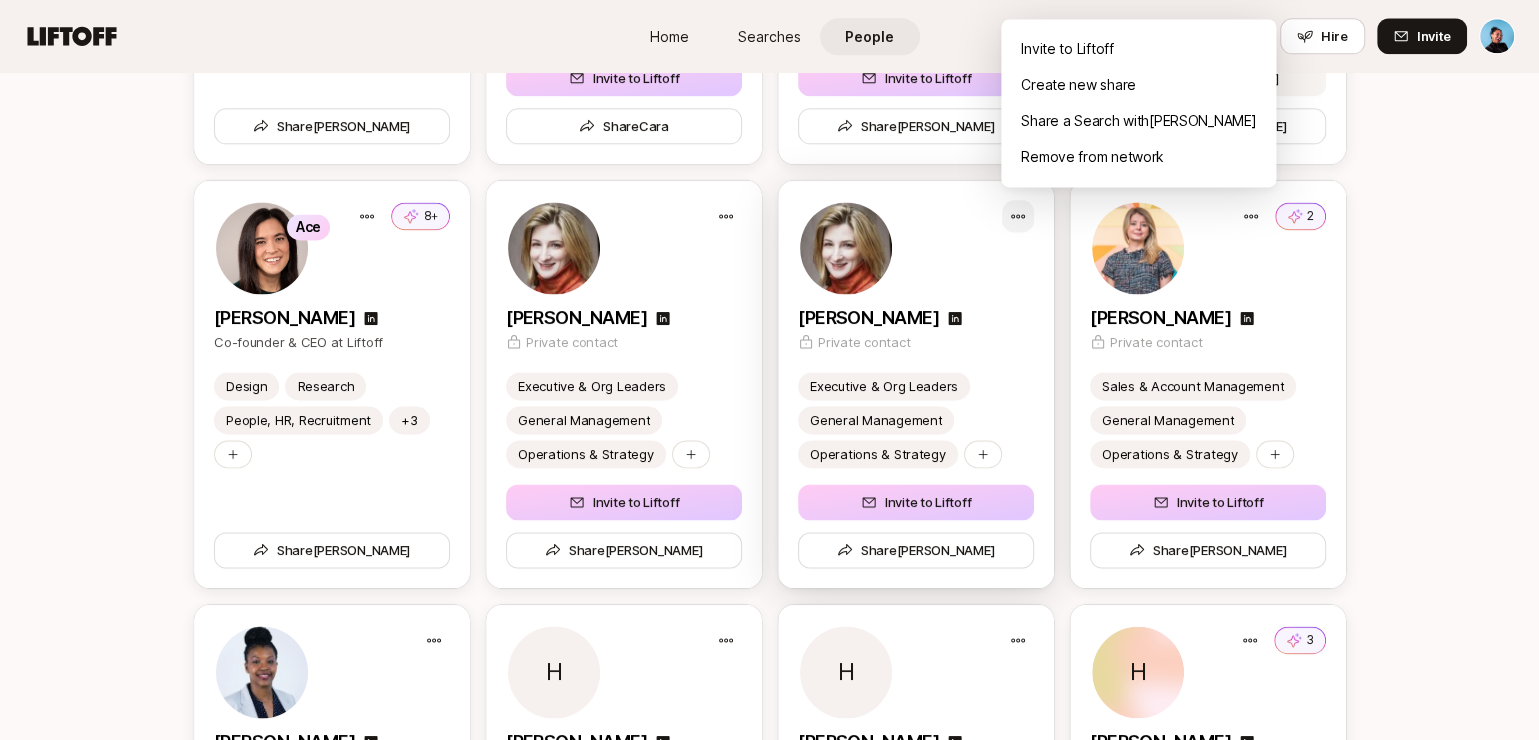 click on "Home Searches People Hire Home Searches People Hire Hire Invite People My Network Shared with you 2 Your shares  Connect the best people you know 🤫 Privately add the best people you know (they won’t be notified) ✨ Organize and recommend them discreetly 🔥 Make warm intros easily through recommendations Add someone  1 [PERSON_NAME] Engineering Leader React JavaScript AI Tooling +9 Share 1 [PERSON_NAME] Product Design at HeyOh Marketing Growth Hacking Strategy +4 Share 2 [PERSON_NAME] Chief Marketing Officer at HeyAI Design Product Design Contractor +12 Share Your lists Organize the best people in your network Create a list e.g. Product Leaders, [DEMOGRAPHIC_DATA] Founders, 10x Engineers, Contract Designers J +1   Sotheby's Dream Team 4 people Share list   KAABOO Del Mar  Dream Team 1 person Share list C +4   Chief Dream Team 7 people Share list J   THE WILDENSTEIN [PERSON_NAME] INSTITUTE Dream Team 2 people Share list a H H +2 🫂    Customer Success & Community 5 people Share list 1 A A B +6 🔥    Chief 9 people" at bounding box center (769, -1781) 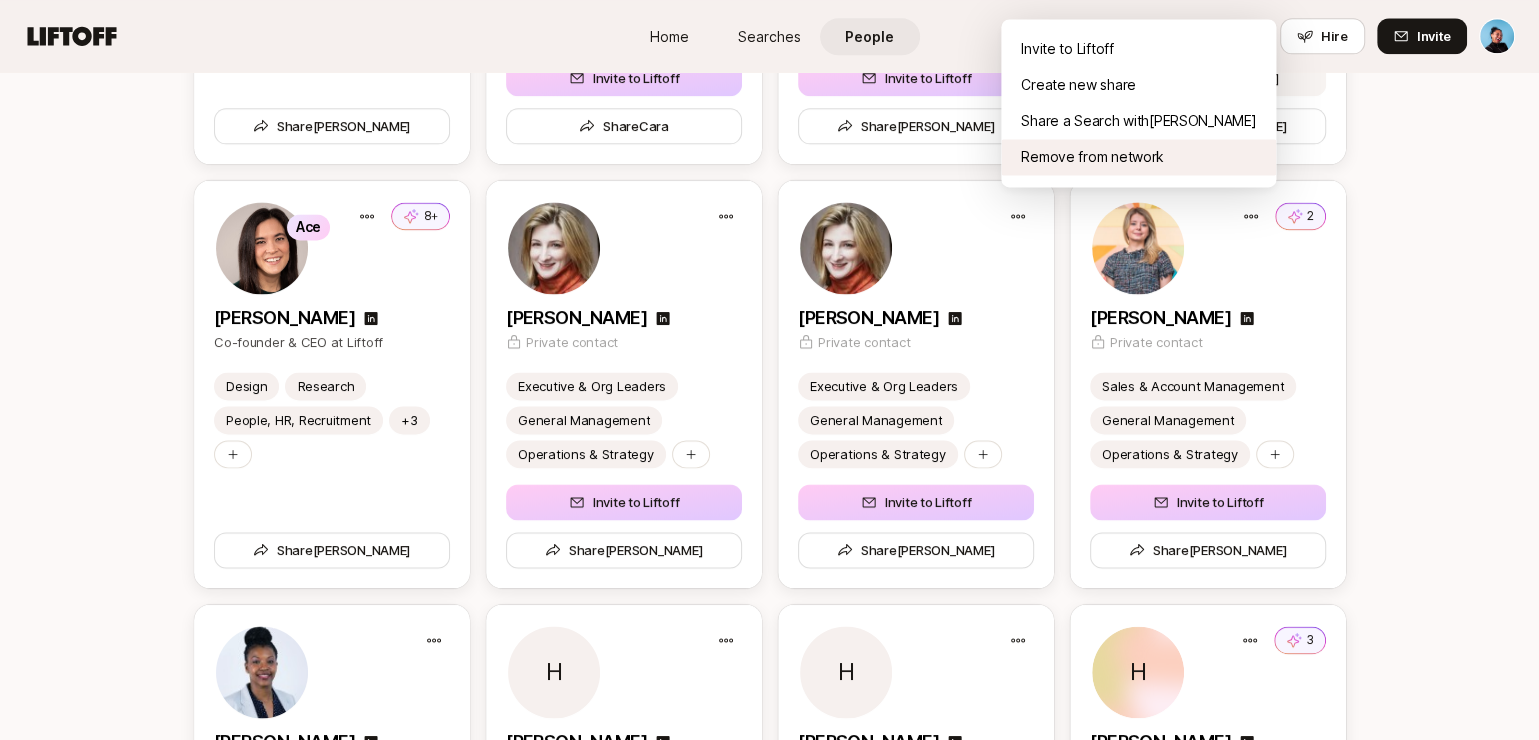 click on "Remove from network" at bounding box center (1138, 157) 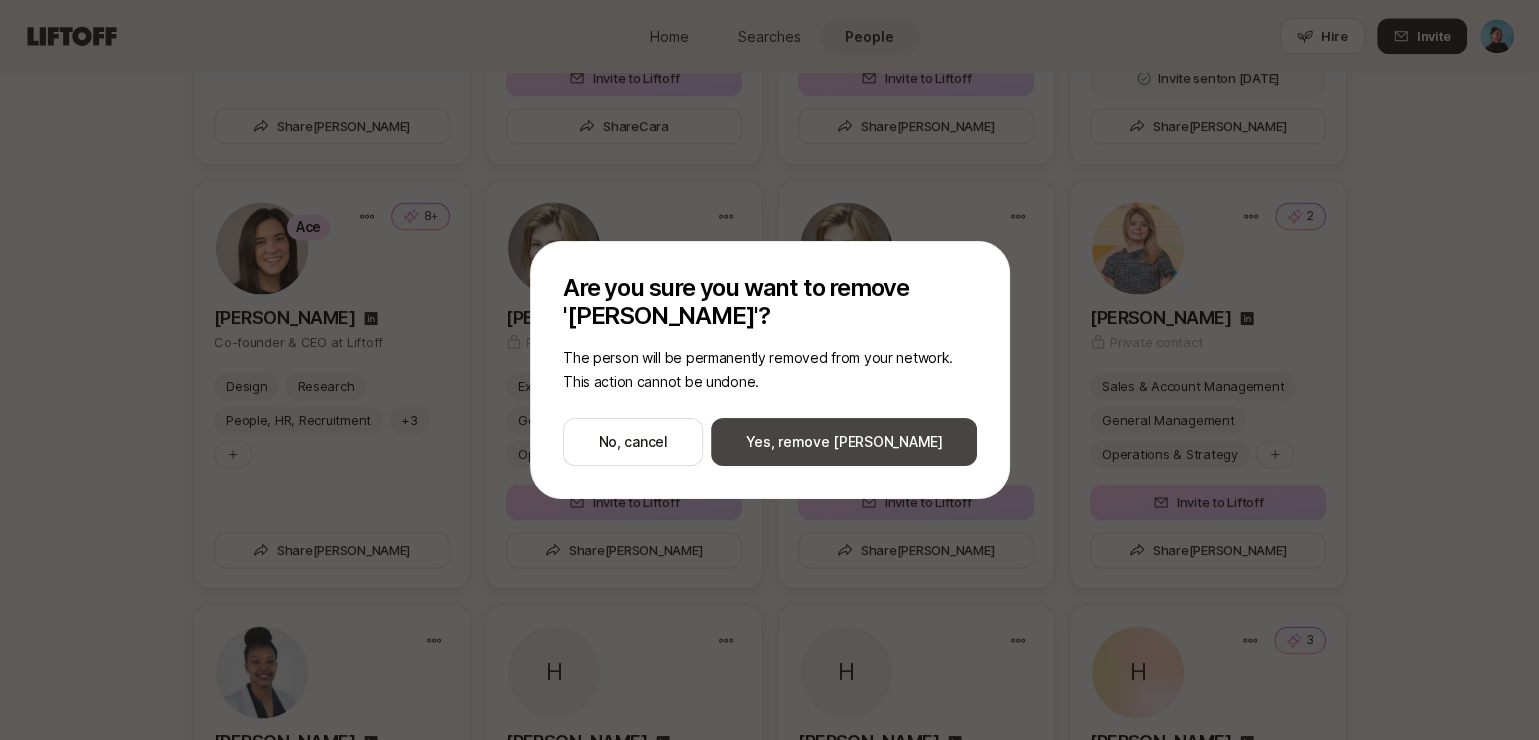 click on "Yes, remove [PERSON_NAME]" at bounding box center [844, 442] 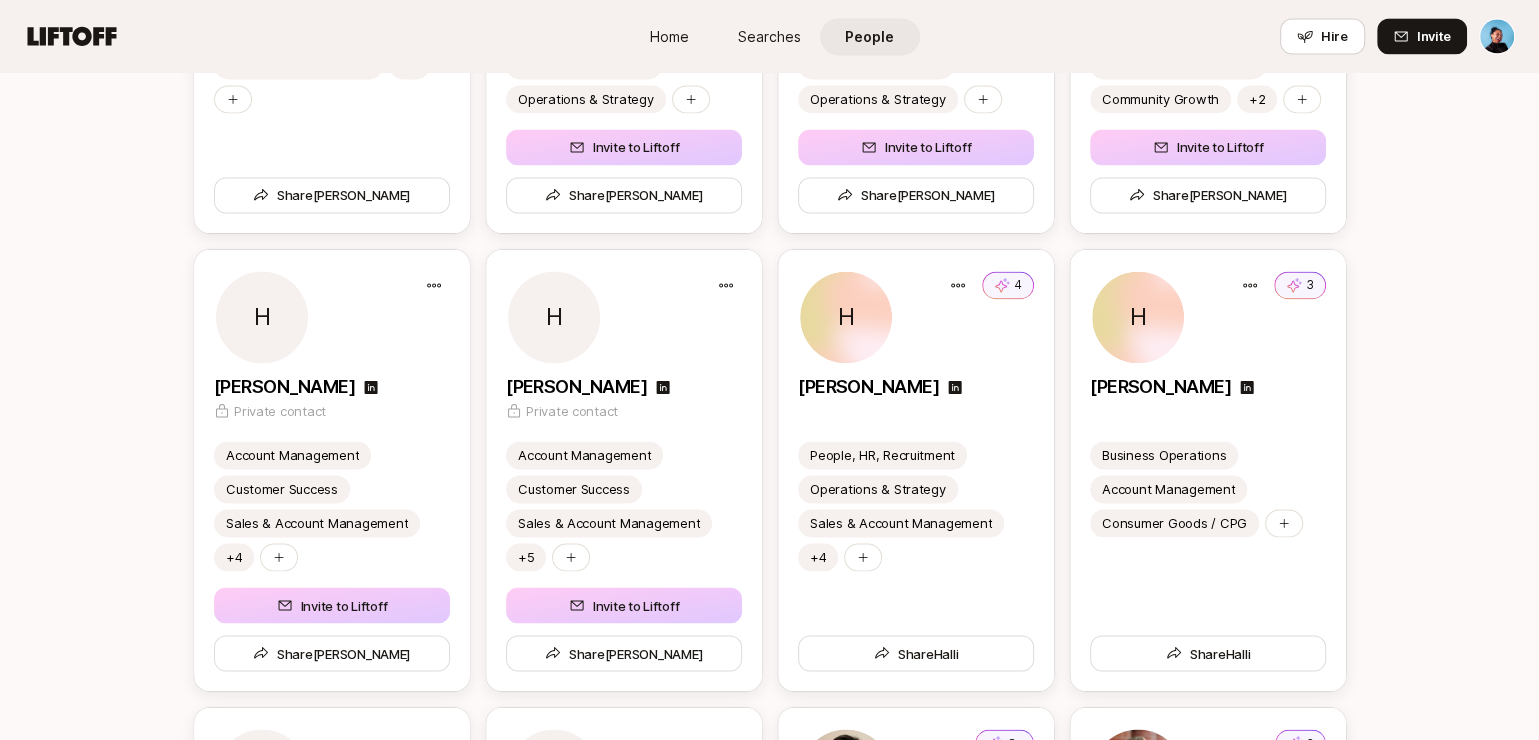scroll, scrollTop: 2518, scrollLeft: 0, axis: vertical 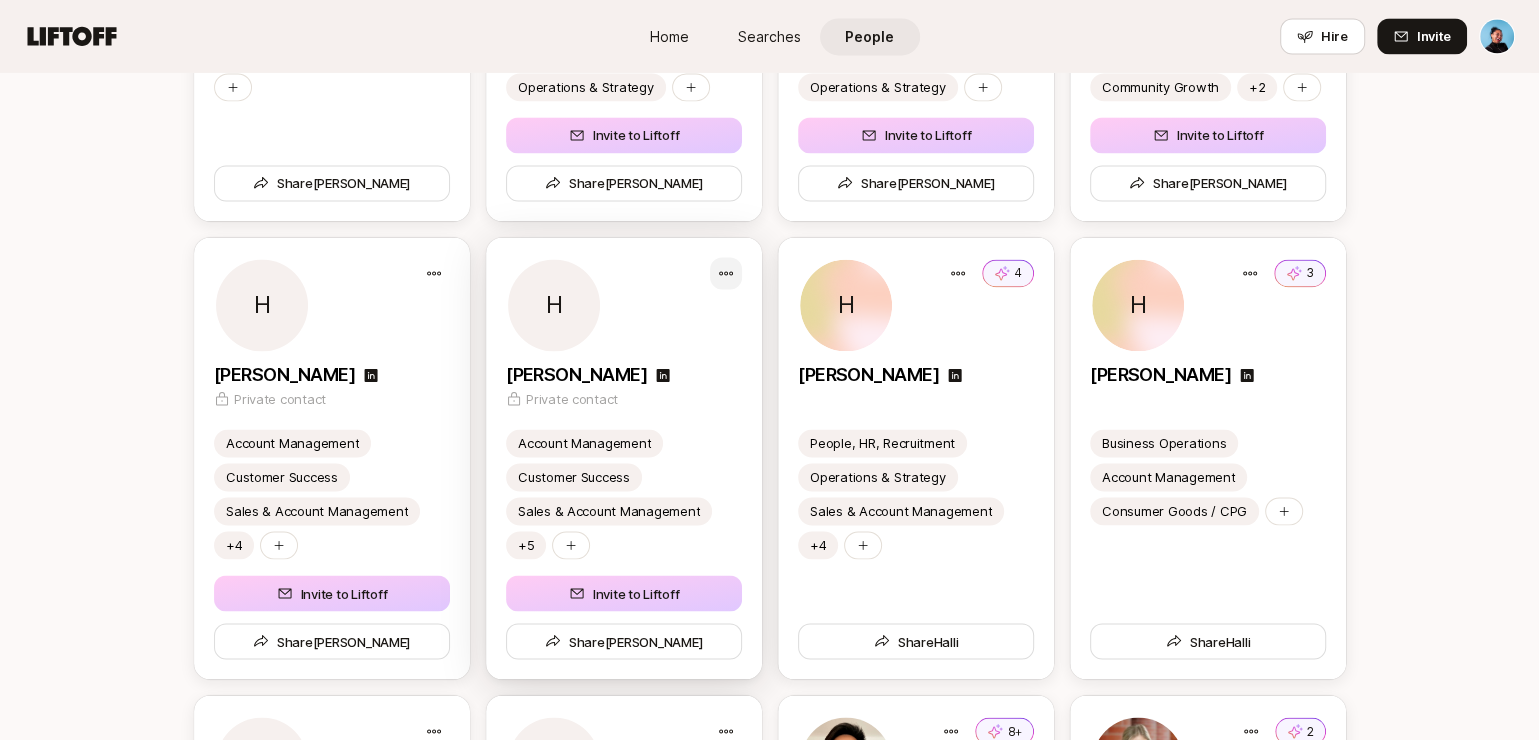click on "Home Searches People Hire Home Searches People Hire Hire Invite People My Network Shared with you 2 Your shares  Connect the best people you know 🤫 Privately add the best people you know (they won’t be notified) ✨ Organize and recommend them discreetly 🔥 Make warm intros easily through recommendations Add someone  1 [PERSON_NAME] Engineering Leader React JavaScript AI Tooling +9 Share 1 [PERSON_NAME] Product Design at HeyOh Marketing Growth Hacking Strategy +4 Share 2 [PERSON_NAME] Chief Marketing Officer at HeyAI Design Product Design Contractor +12 Share Your lists Organize the best people in your network Create a list e.g. Product Leaders, [DEMOGRAPHIC_DATA] Founders, 10x Engineers, Contract Designers J +1   Sotheby's Dream Team 4 people Share list   KAABOO Del Mar  Dream Team 1 person Share list C +4   Chief Dream Team 7 people Share list J   THE WILDENSTEIN [PERSON_NAME] INSTITUTE Dream Team 2 people Share list a H H +2 🫂    Customer Success & Community 5 people Share list 1 A A B +6 🔥    Chief 9 people" at bounding box center [769, -2148] 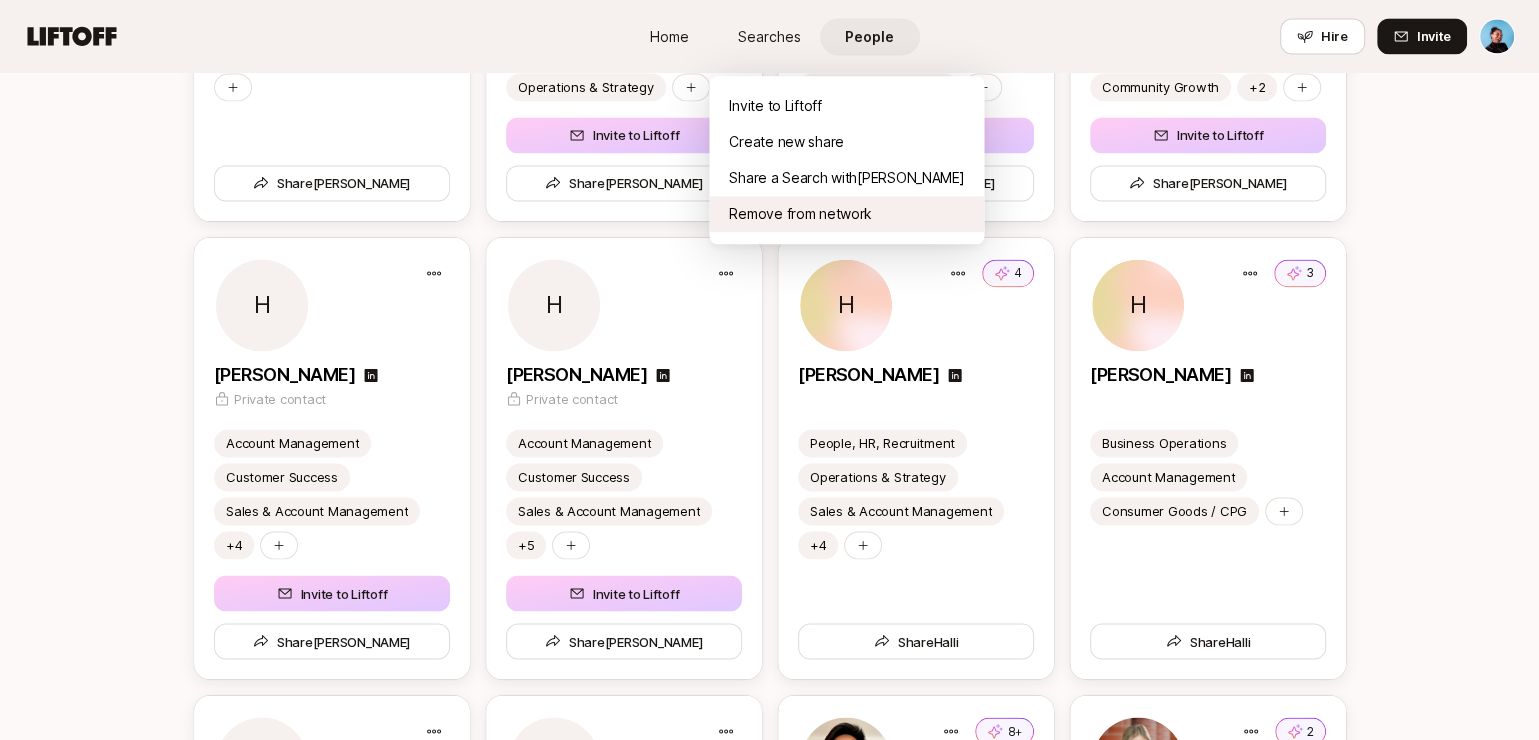 click on "Remove from network" at bounding box center [846, 214] 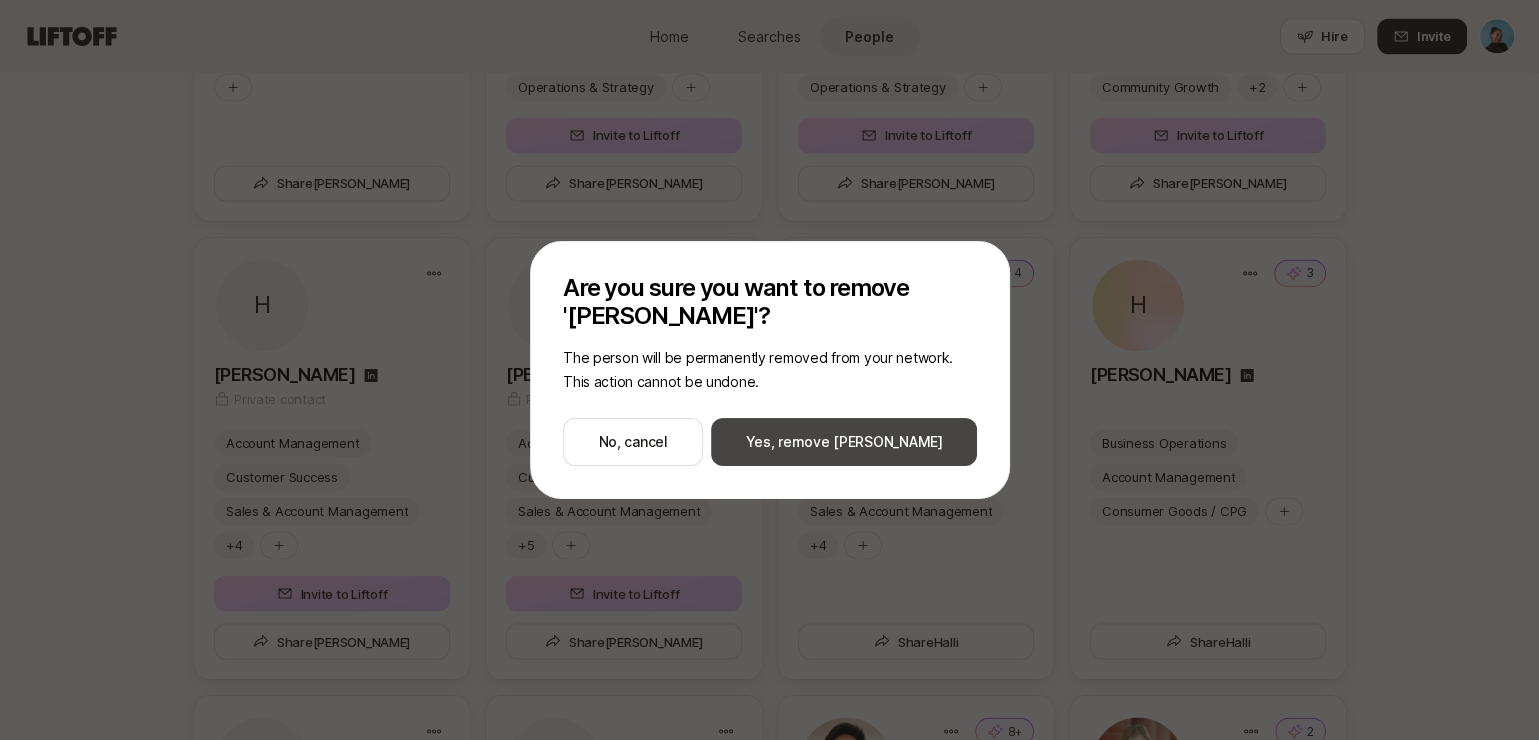 click on "Yes, remove [PERSON_NAME]" at bounding box center (844, 442) 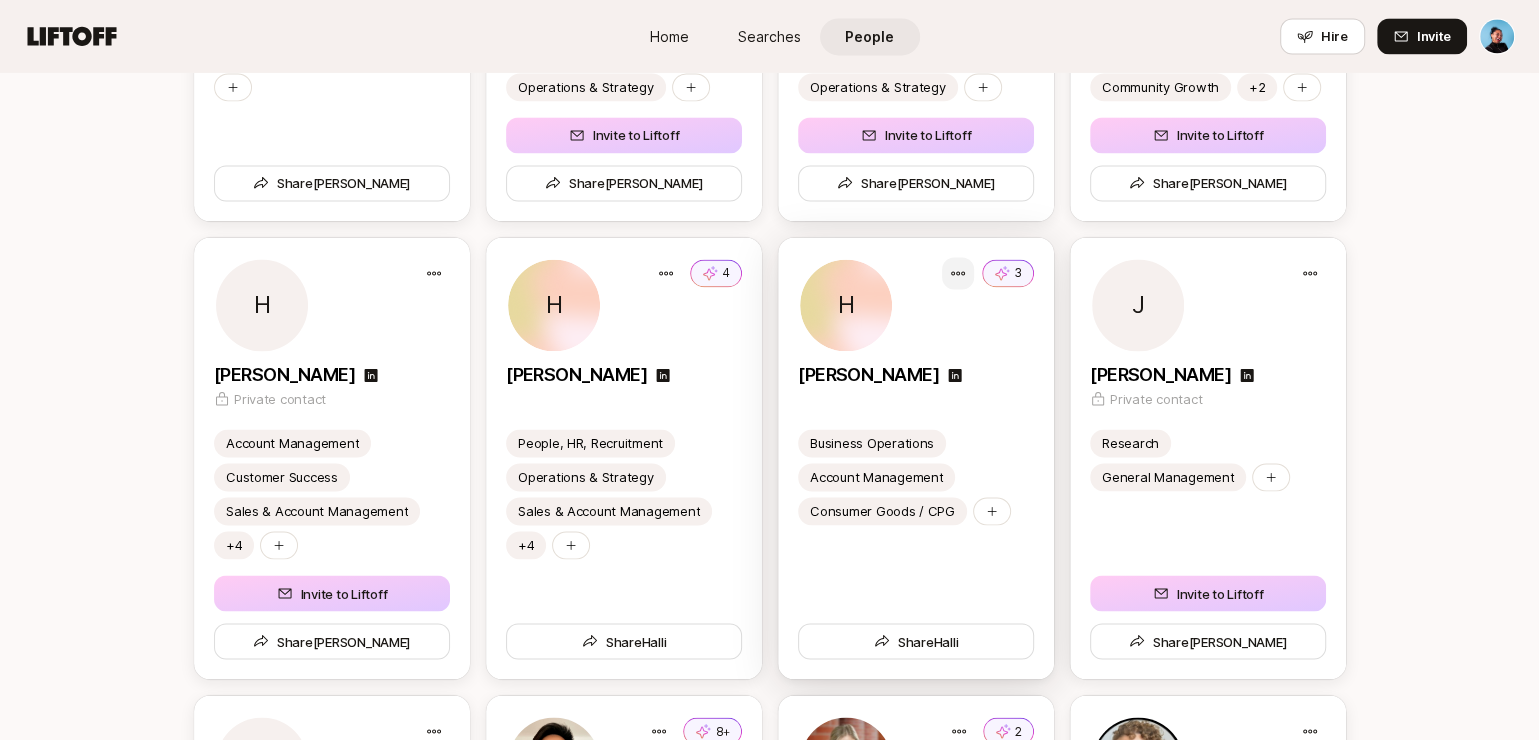 click on "Home Searches People Hire Home Searches People Hire Hire Invite People My Network Shared with you 2 Your shares  Connect the best people you know 🤫 Privately add the best people you know (they won’t be notified) ✨ Organize and recommend them discreetly 🔥 Make warm intros easily through recommendations Add someone  1 [PERSON_NAME] Engineering Leader React JavaScript AI Tooling +9 Share 1 [PERSON_NAME] Product Design at HeyOh Marketing Growth Hacking Strategy +4 Share 2 [PERSON_NAME] Chief Marketing Officer at HeyAI Design Product Design Contractor +12 Share Your lists Organize the best people in your network Create a list e.g. Product Leaders, [DEMOGRAPHIC_DATA] Founders, 10x Engineers, Contract Designers J +1   Sotheby's Dream Team 4 people Share list   KAABOO Del Mar  Dream Team 1 person Share list C +4   Chief Dream Team 7 people Share list J   THE WILDENSTEIN [PERSON_NAME] INSTITUTE Dream Team 2 people Share list a H H +2 🫂    Customer Success & Community 5 people Share list 1 A A B +6 🔥    Chief 9 people" at bounding box center [769, -2148] 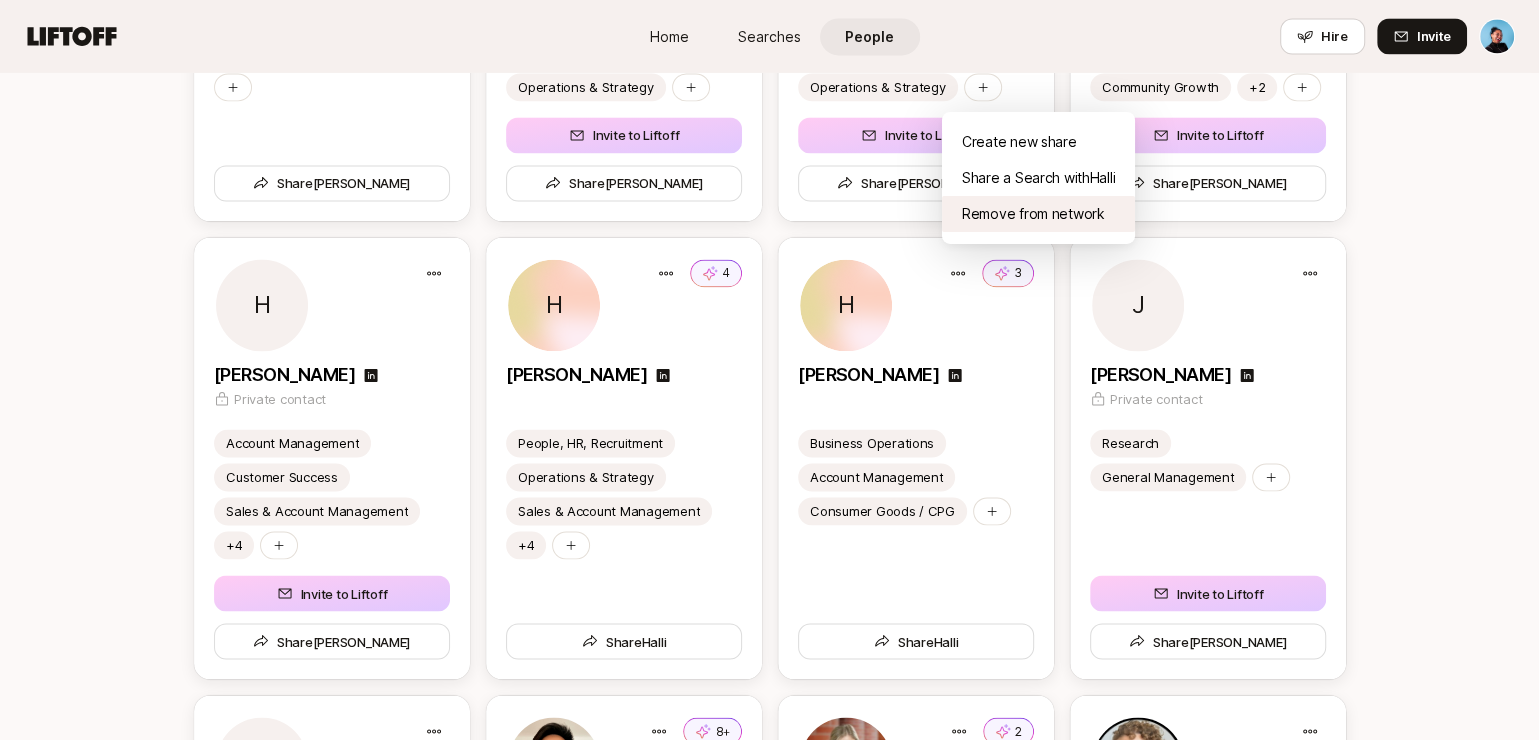 click on "Remove from network" at bounding box center (1038, 214) 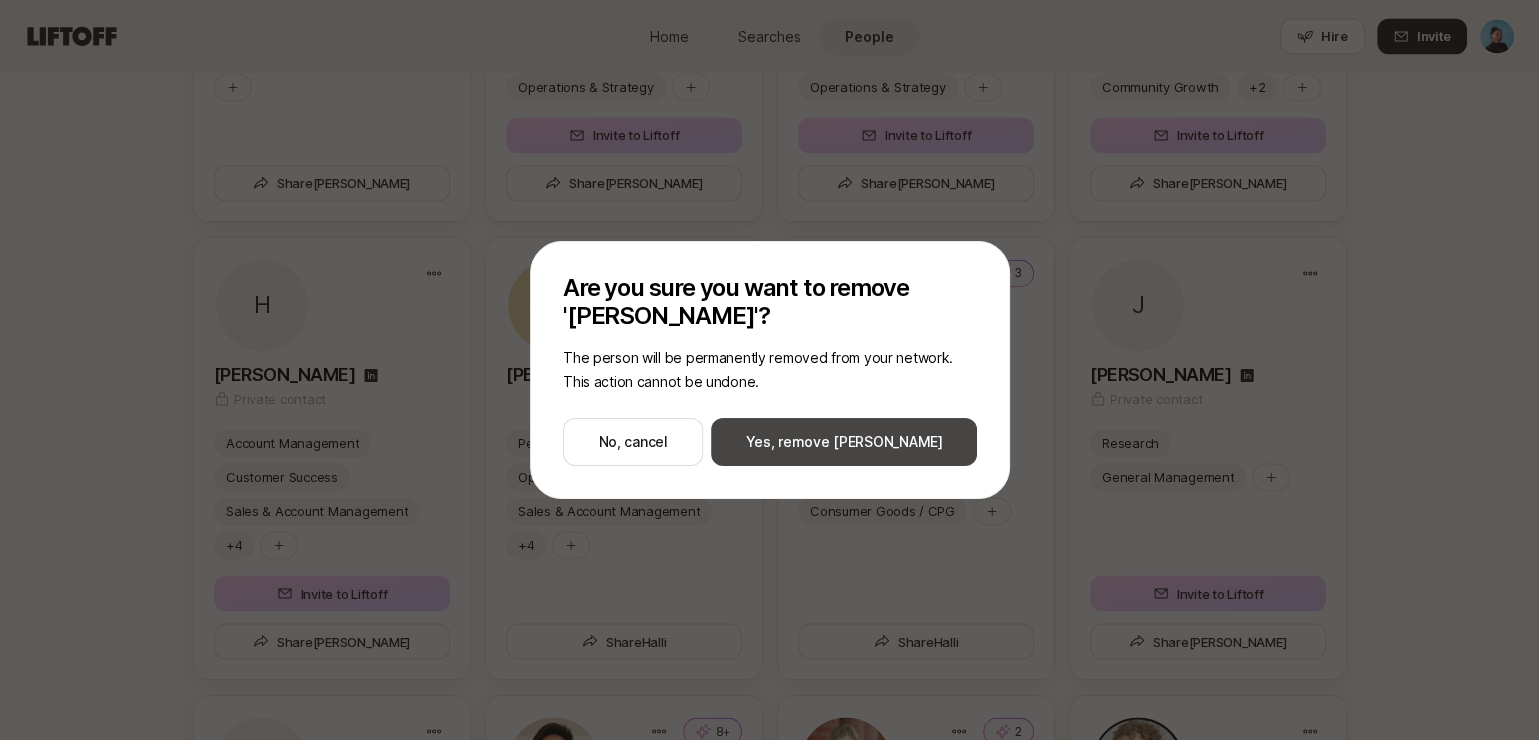 click on "Yes, remove [PERSON_NAME]" at bounding box center [844, 442] 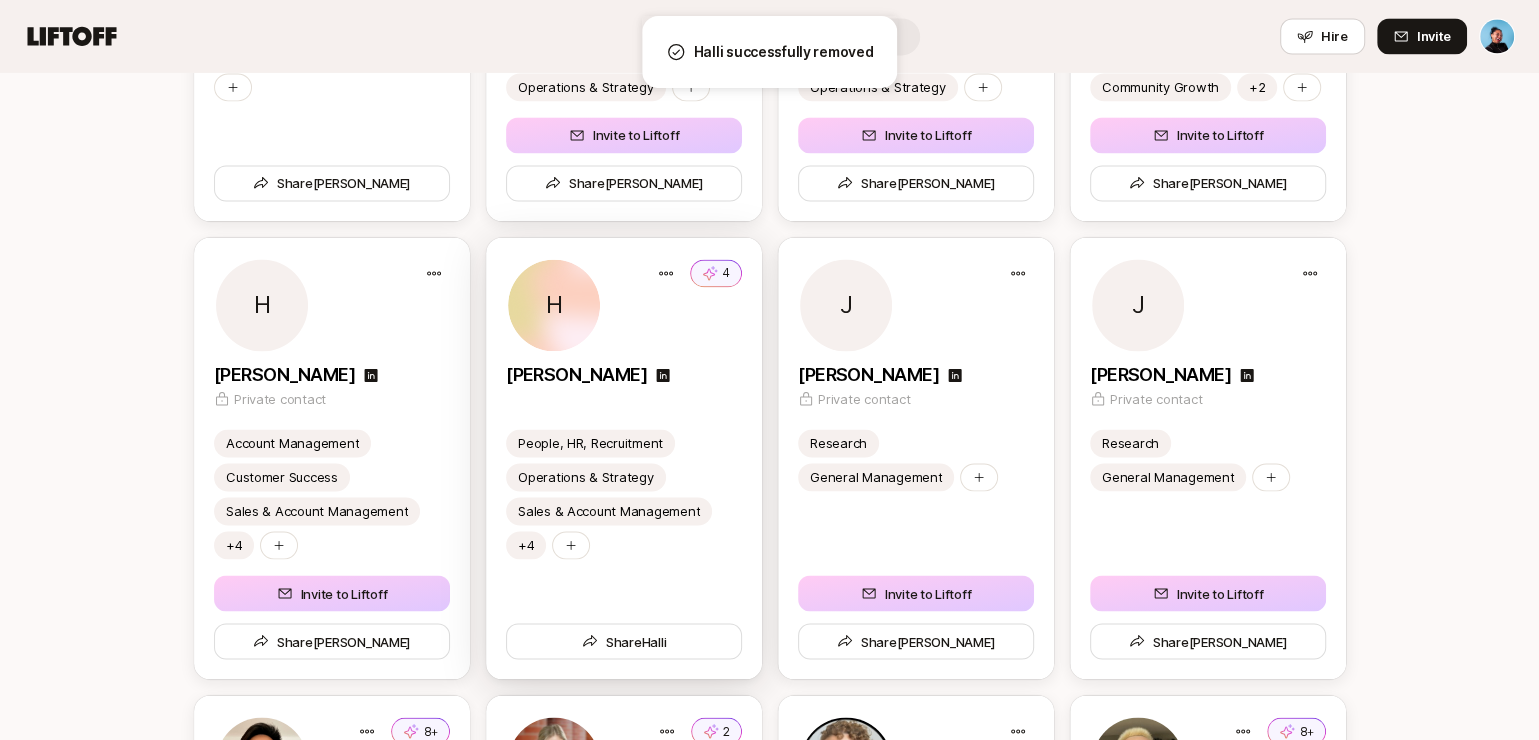 click on "H 4" at bounding box center (624, 305) 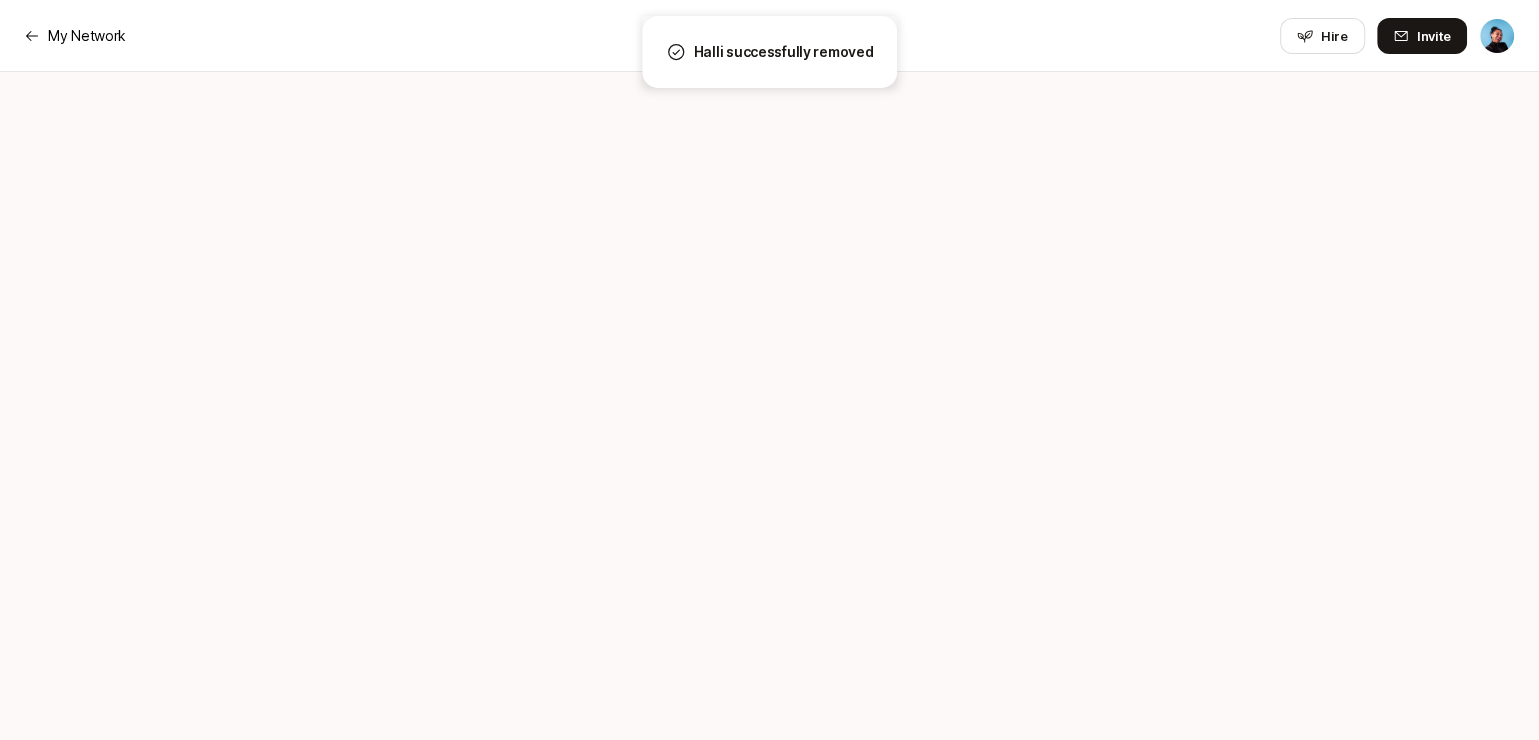 scroll, scrollTop: 0, scrollLeft: 0, axis: both 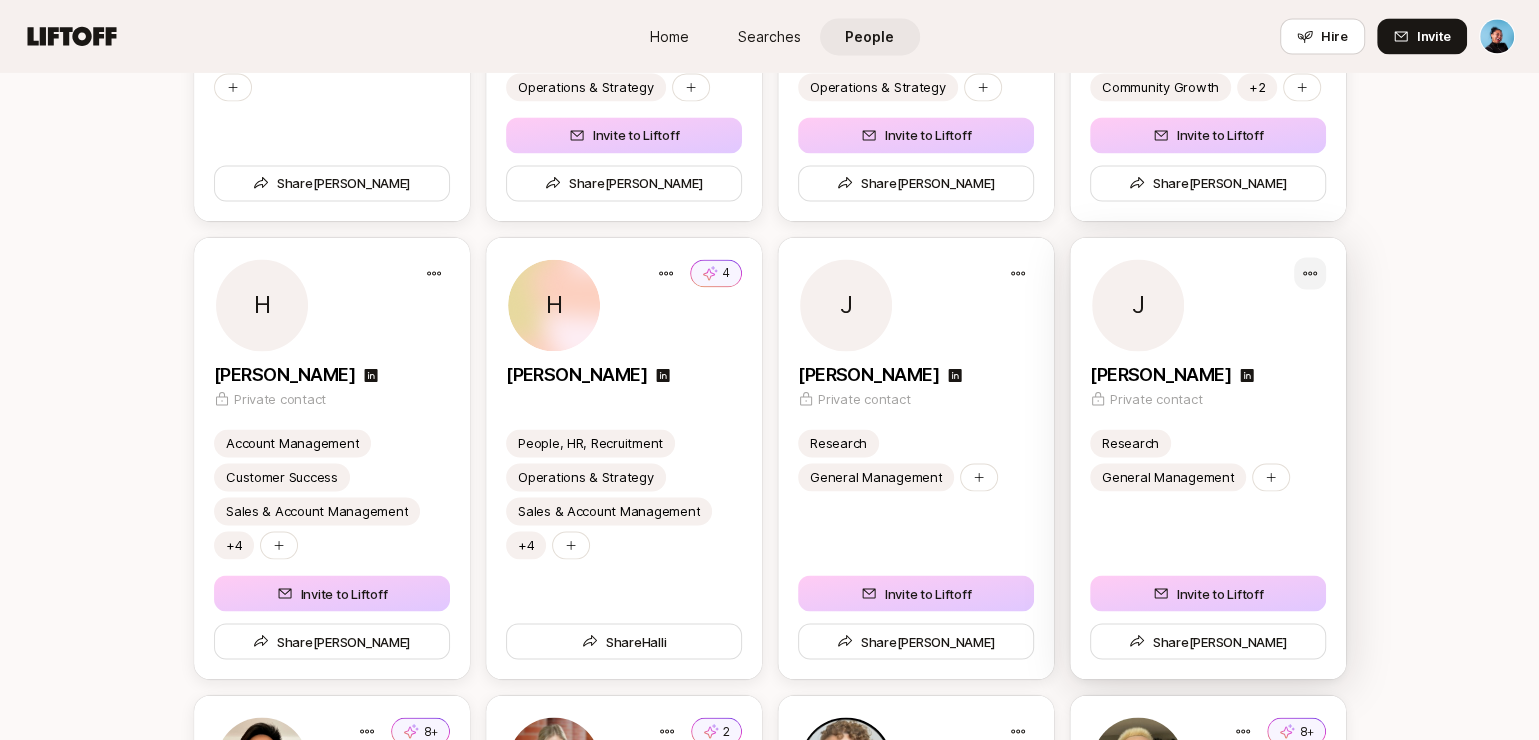 click on "Home Searches People Hire Home Searches People Hire Hire Invite People My Network Shared with you 2 Your shares  Connect the best people you know 🤫 Privately add the best people you know (they won’t be notified) ✨ Organize and recommend them discreetly 🔥 Make warm intros easily through recommendations Add someone  1 [PERSON_NAME] Engineering Leader React JavaScript AI Tooling +9 Share 1 [PERSON_NAME] Product Design at HeyOh Marketing Growth Hacking Strategy +4 Share 2 [PERSON_NAME] Chief Marketing Officer at HeyAI Design Product Design Contractor +12 Share Your lists Organize the best people in your network Create a list e.g. Product Leaders, [DEMOGRAPHIC_DATA] Founders, 10x Engineers, Contract Designers J +1   Sotheby's Dream Team 4 people Share list   KAABOO Del Mar  Dream Team 1 person Share list C +4   Chief Dream Team 7 people Share list J   THE WILDENSTEIN [PERSON_NAME] INSTITUTE Dream Team 2 people Share list a H H +2 🫂    Customer Success & Community 5 people Share list 1 A A B +6 🔥    Chief 9 people" at bounding box center (769, -2148) 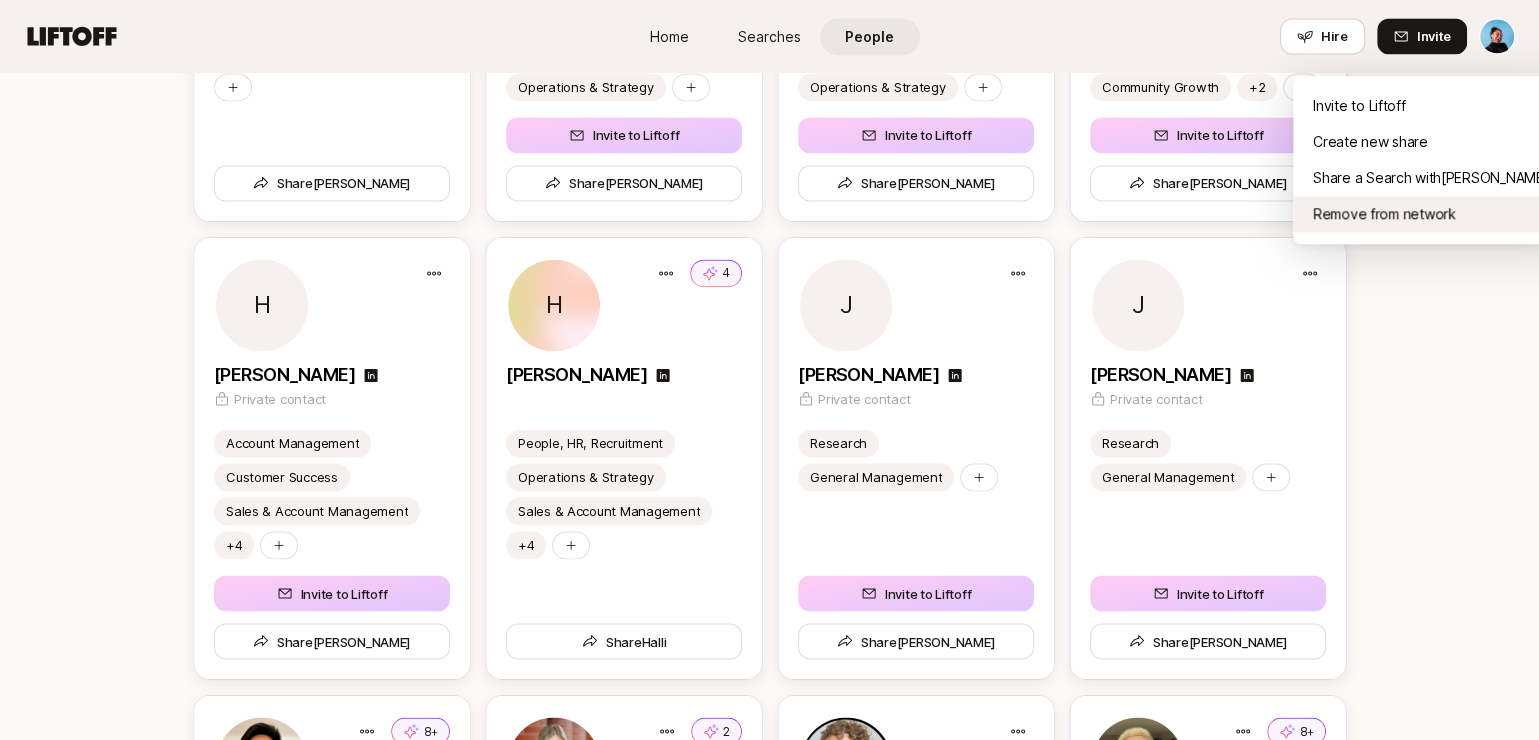 click on "Remove from network" at bounding box center [1430, 214] 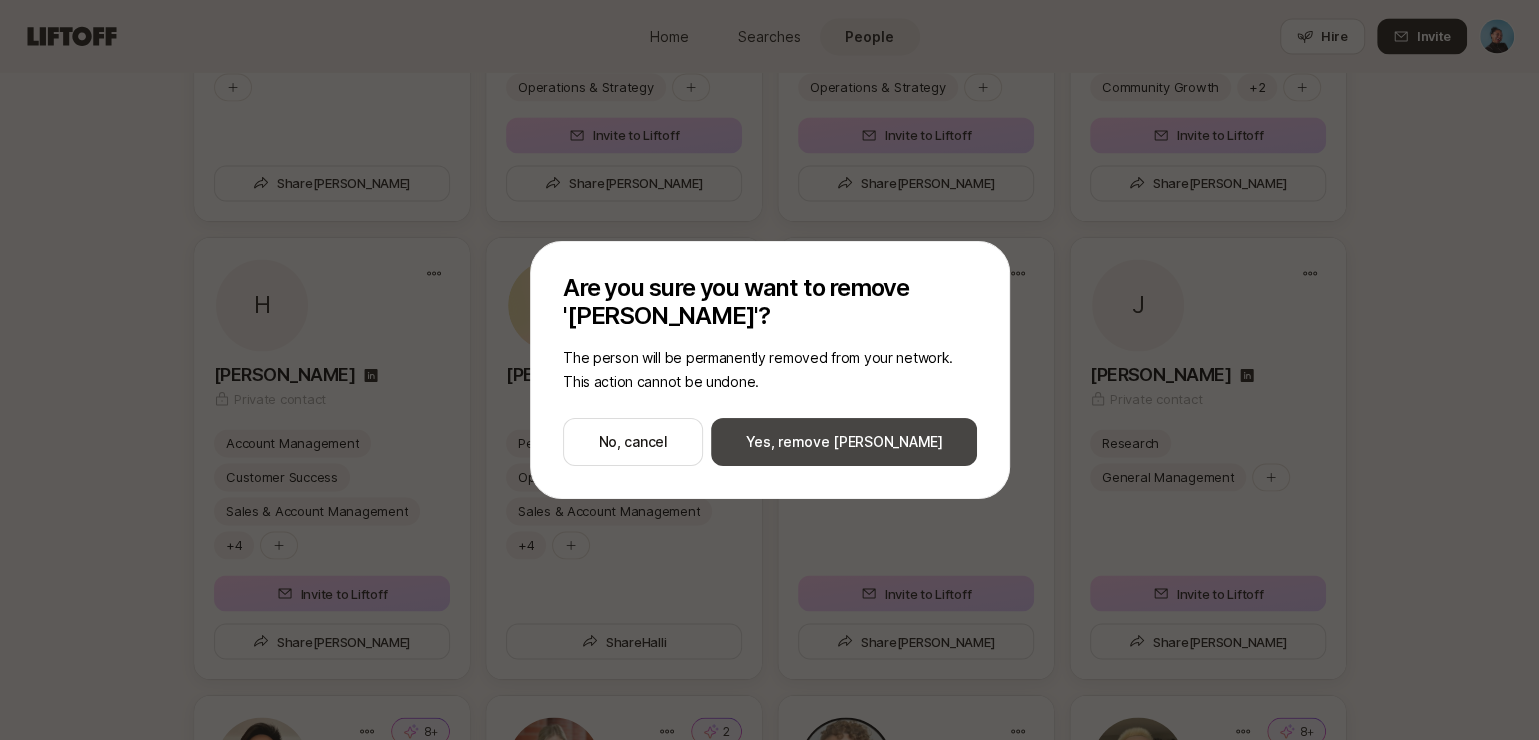 click on "Yes, remove [PERSON_NAME]" at bounding box center [844, 442] 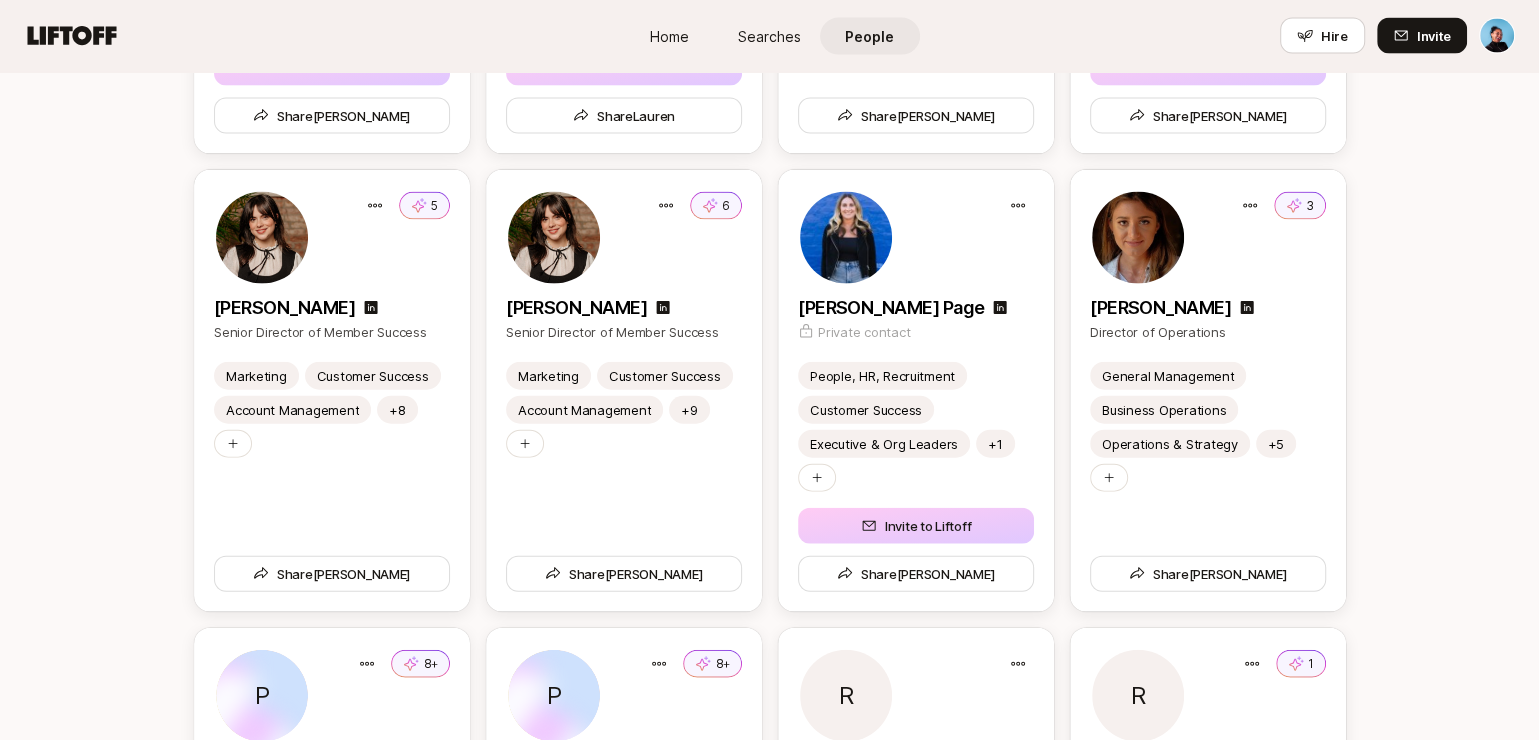 scroll, scrollTop: 3510, scrollLeft: 0, axis: vertical 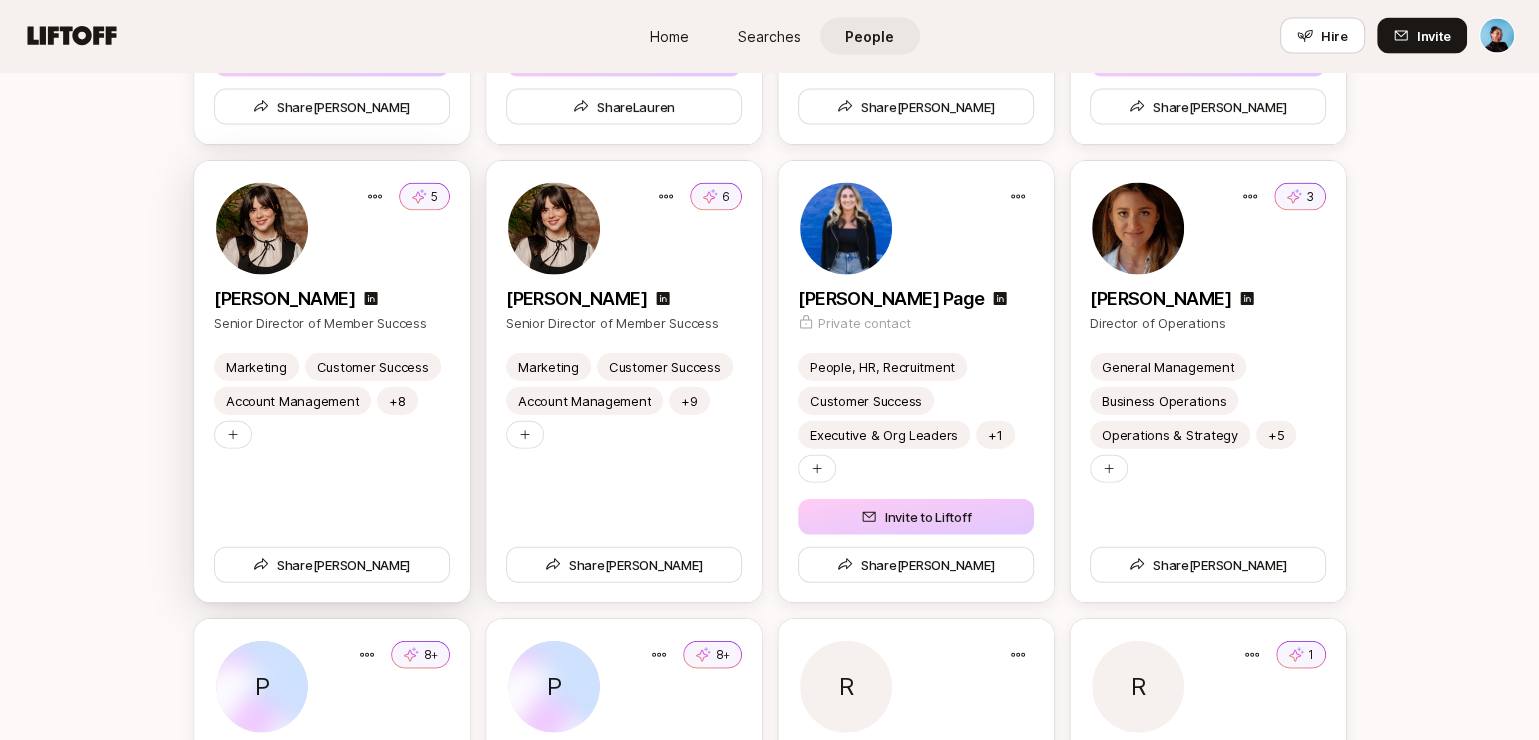 click on "Marketing Customer Success Account Management +8 Share  [PERSON_NAME]" at bounding box center [332, 478] 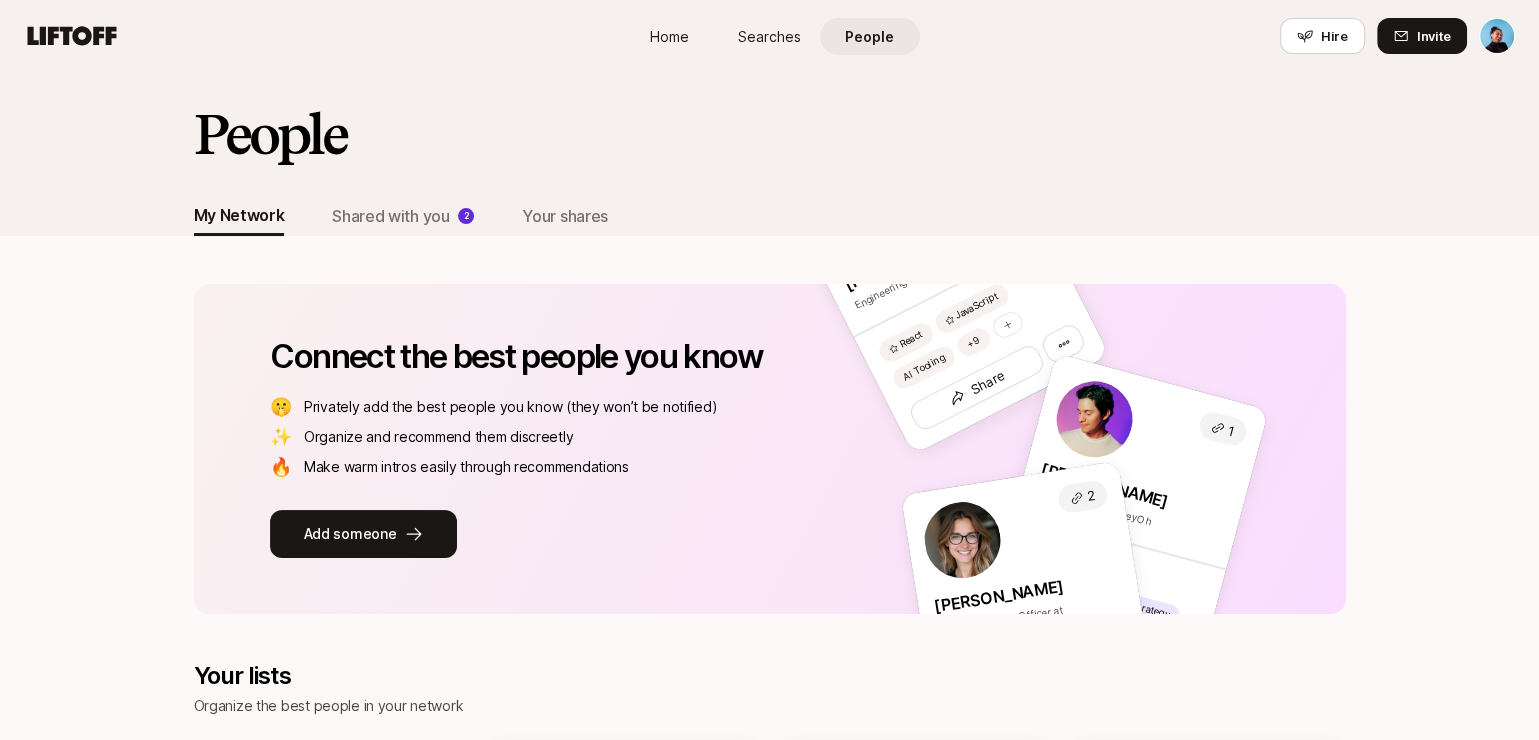 scroll, scrollTop: 3510, scrollLeft: 0, axis: vertical 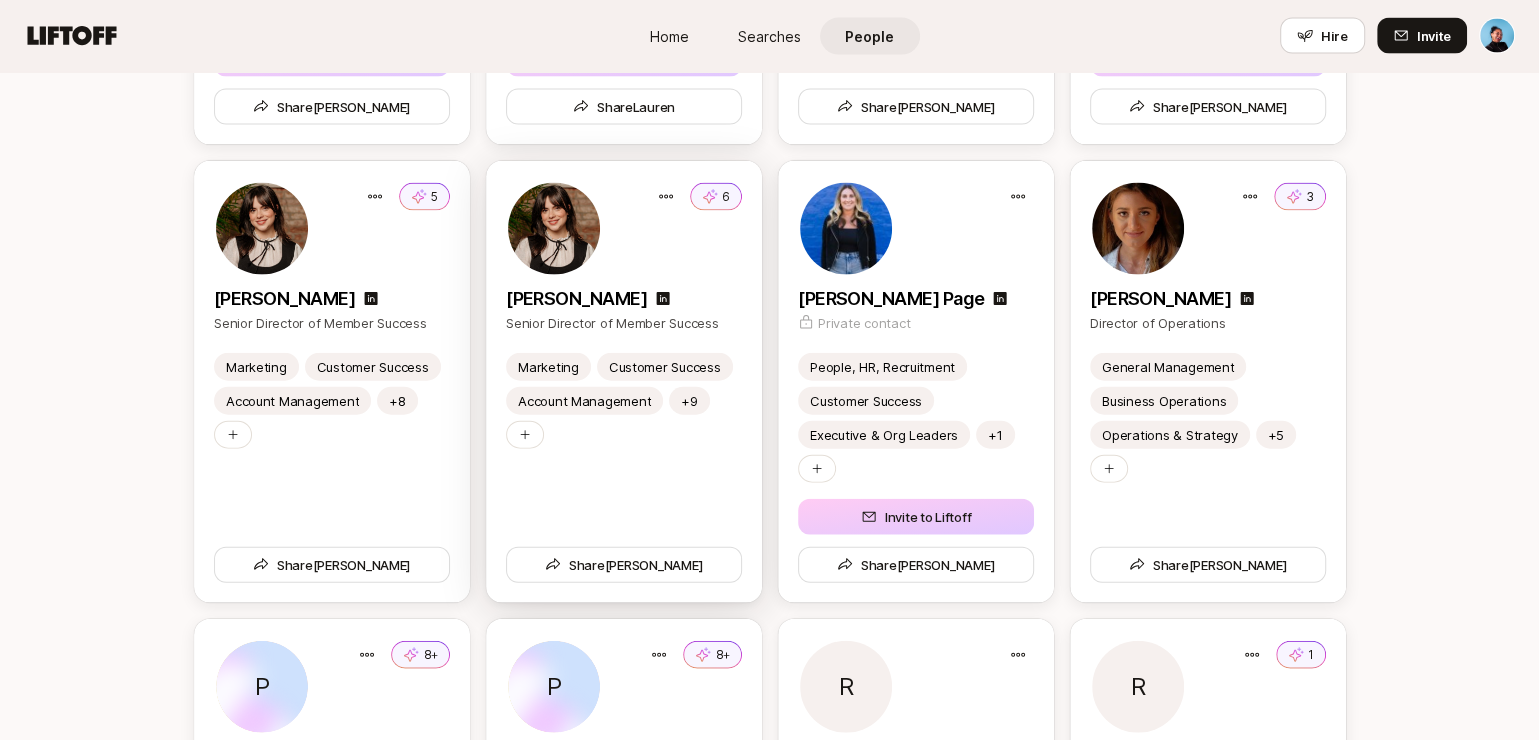 click on "Marketing Customer Success Account Management +9 Share  [PERSON_NAME]" at bounding box center (624, 478) 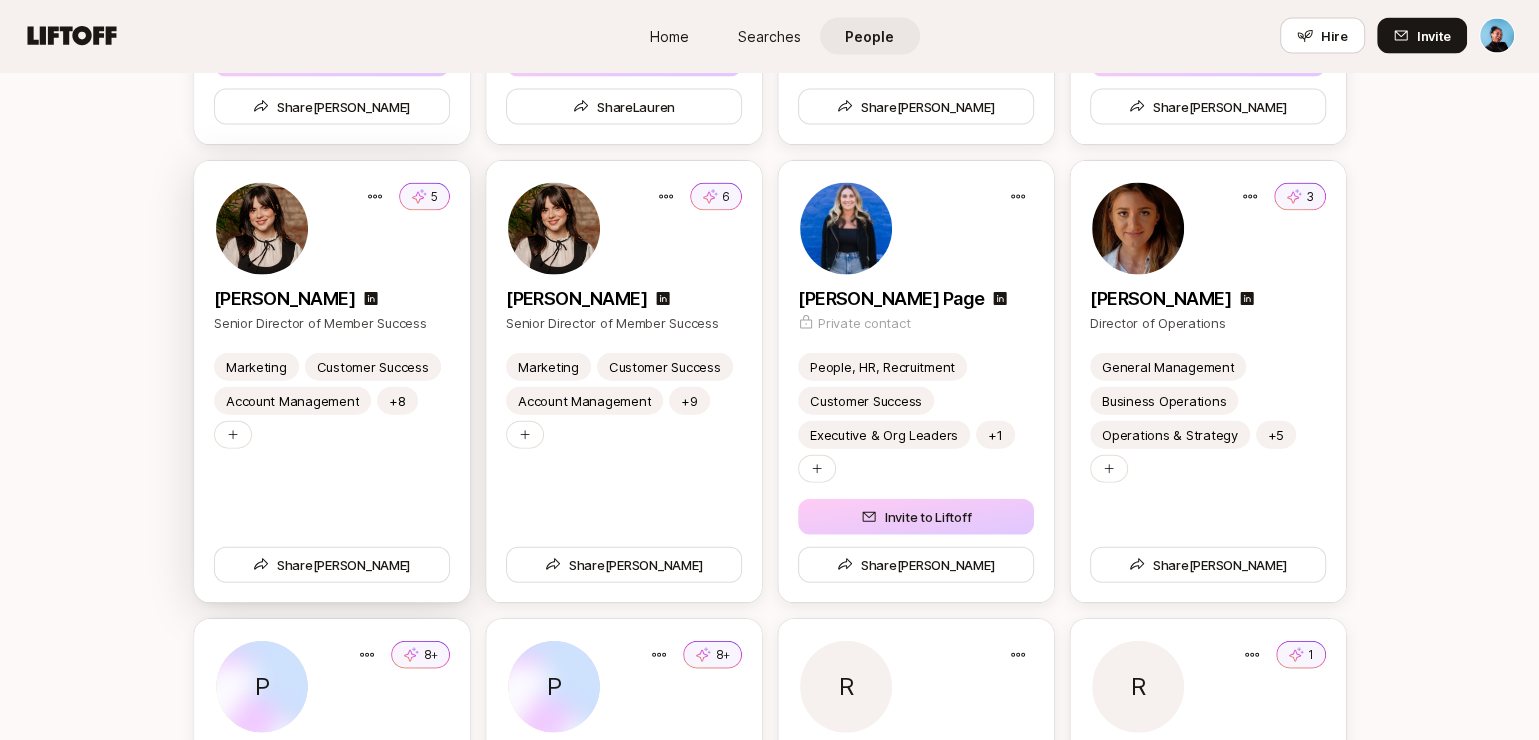 click on "Marketing Customer Success Account Management +8 Share  [PERSON_NAME]" at bounding box center (332, 478) 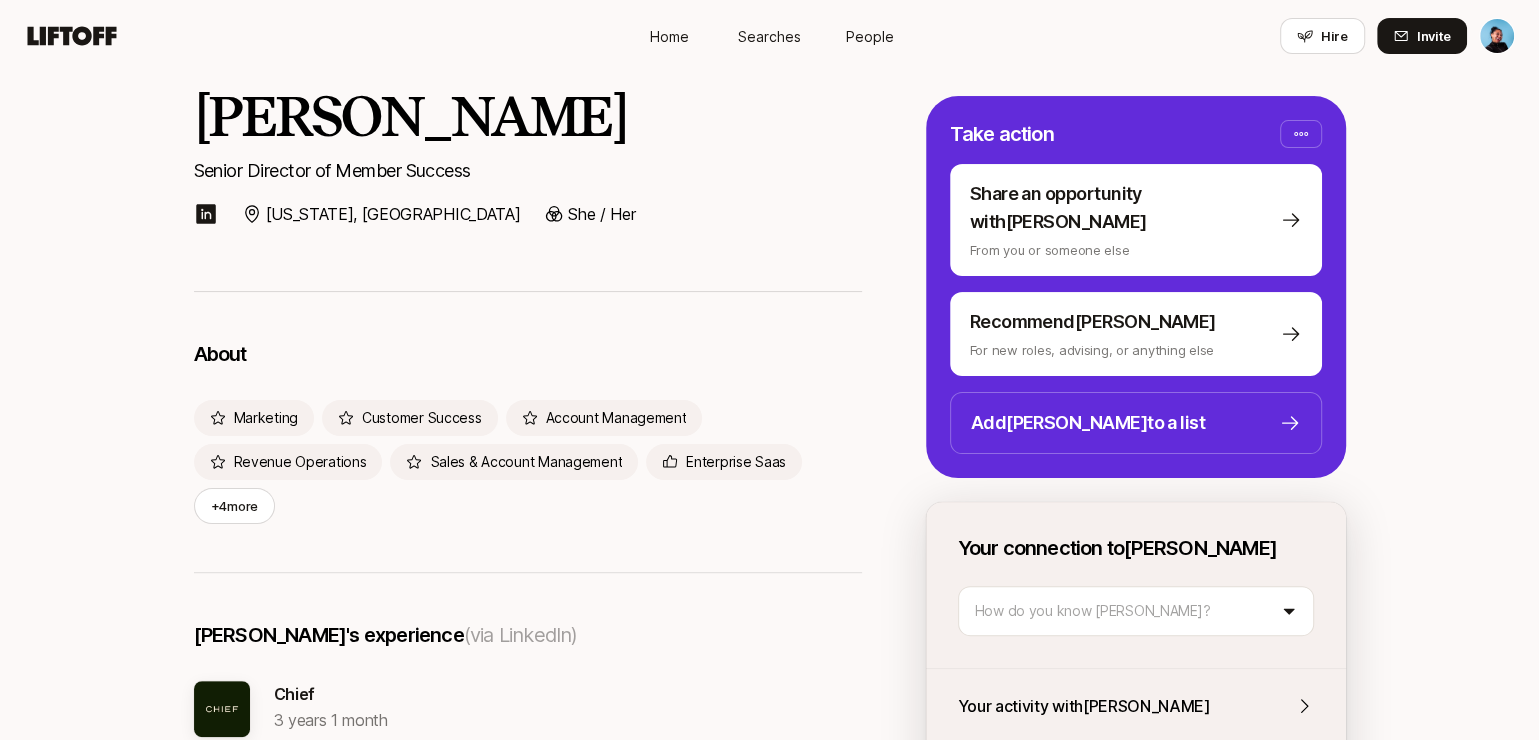 scroll, scrollTop: 145, scrollLeft: 0, axis: vertical 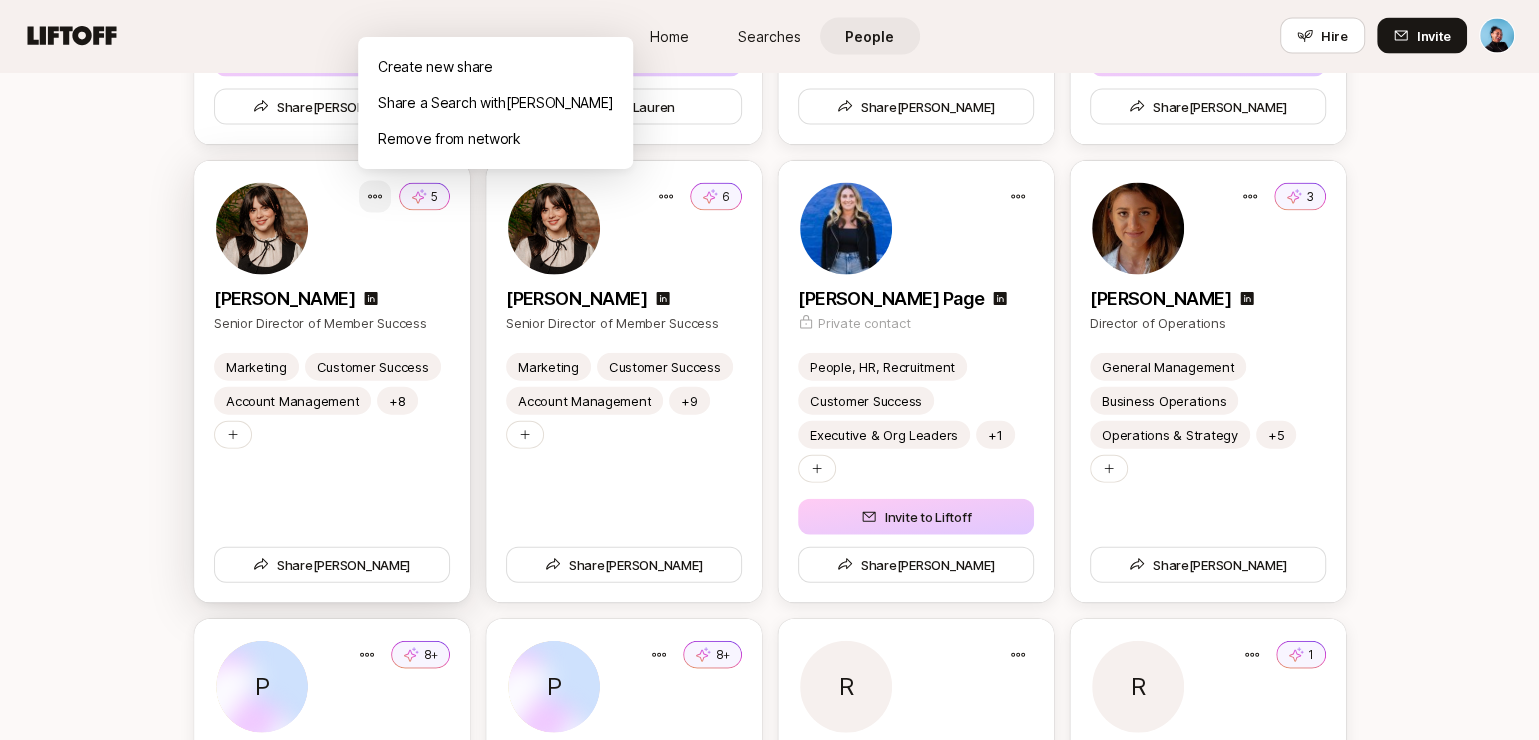 click on "Home Searches People Hire Home Searches People Hire Hire Invite People My Network Shared with you 2 Your shares  Connect the best people you know 🤫 Privately add the best people you know (they won’t be notified) ✨ Organize and recommend them discreetly 🔥 Make warm intros easily through recommendations Add someone  1 [PERSON_NAME] Engineering Leader React JavaScript AI Tooling +9 Share 1 [PERSON_NAME] Product Design at HeyOh Marketing Growth Hacking Strategy +4 Share 2 [PERSON_NAME] Chief Marketing Officer at HeyAI Design Product Design Contractor +12 Share Your lists Organize the best people in your network Create a list e.g. Product Leaders, [DEMOGRAPHIC_DATA] Founders, 10x Engineers, Contract Designers J +1   Sotheby's Dream Team 4 people Share list   KAABOO Del Mar  Dream Team 1 person Share list C +4   Chief Dream Team 7 people Share list J   THE WILDENSTEIN [PERSON_NAME] INSTITUTE Dream Team 2 people Share list a H H +2 🫂    Customer Success & Community 5 people Share list 1 A A B +6 🔥    Chief 9 people" at bounding box center (769, -3140) 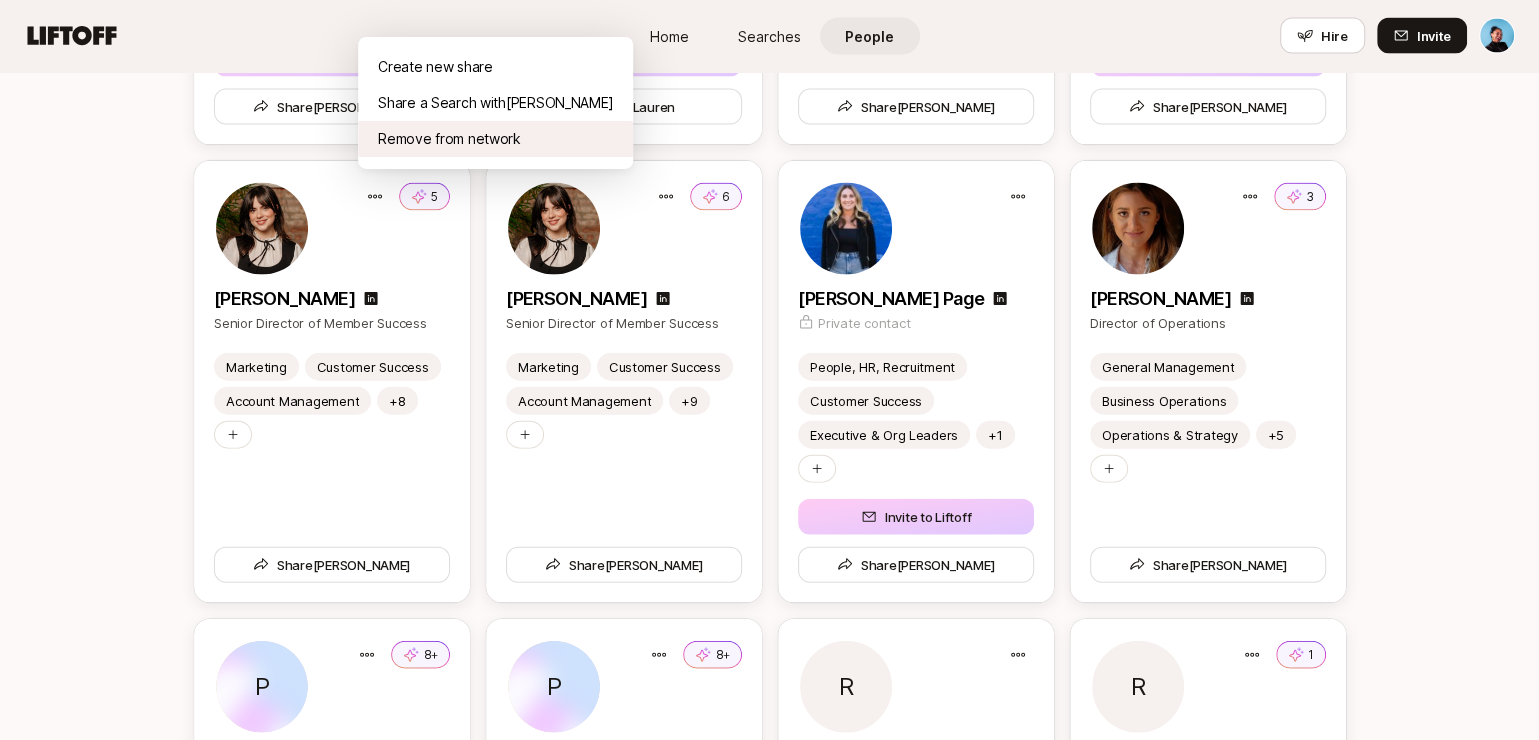 click on "Remove from network" at bounding box center (495, 139) 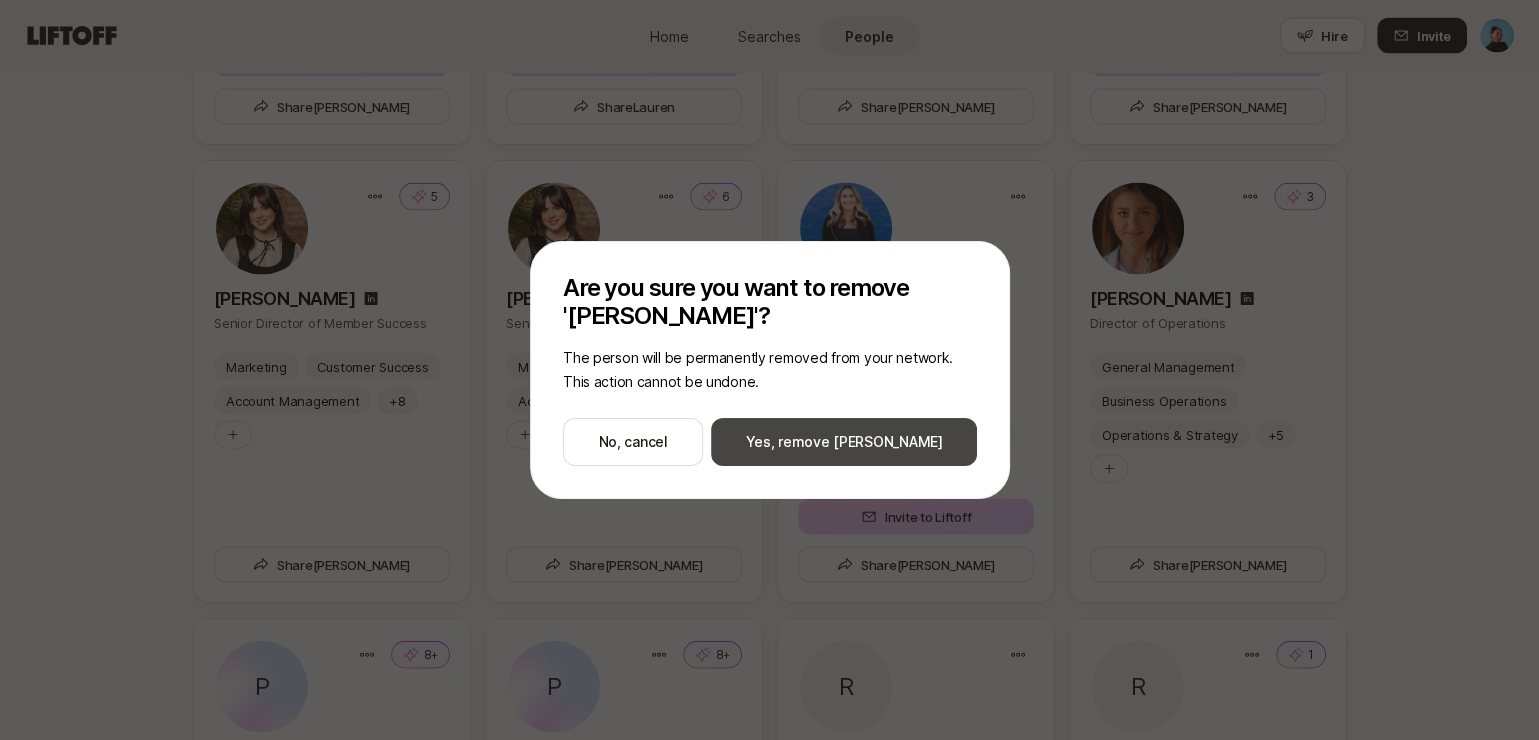 click on "Yes, remove [PERSON_NAME]" at bounding box center [844, 442] 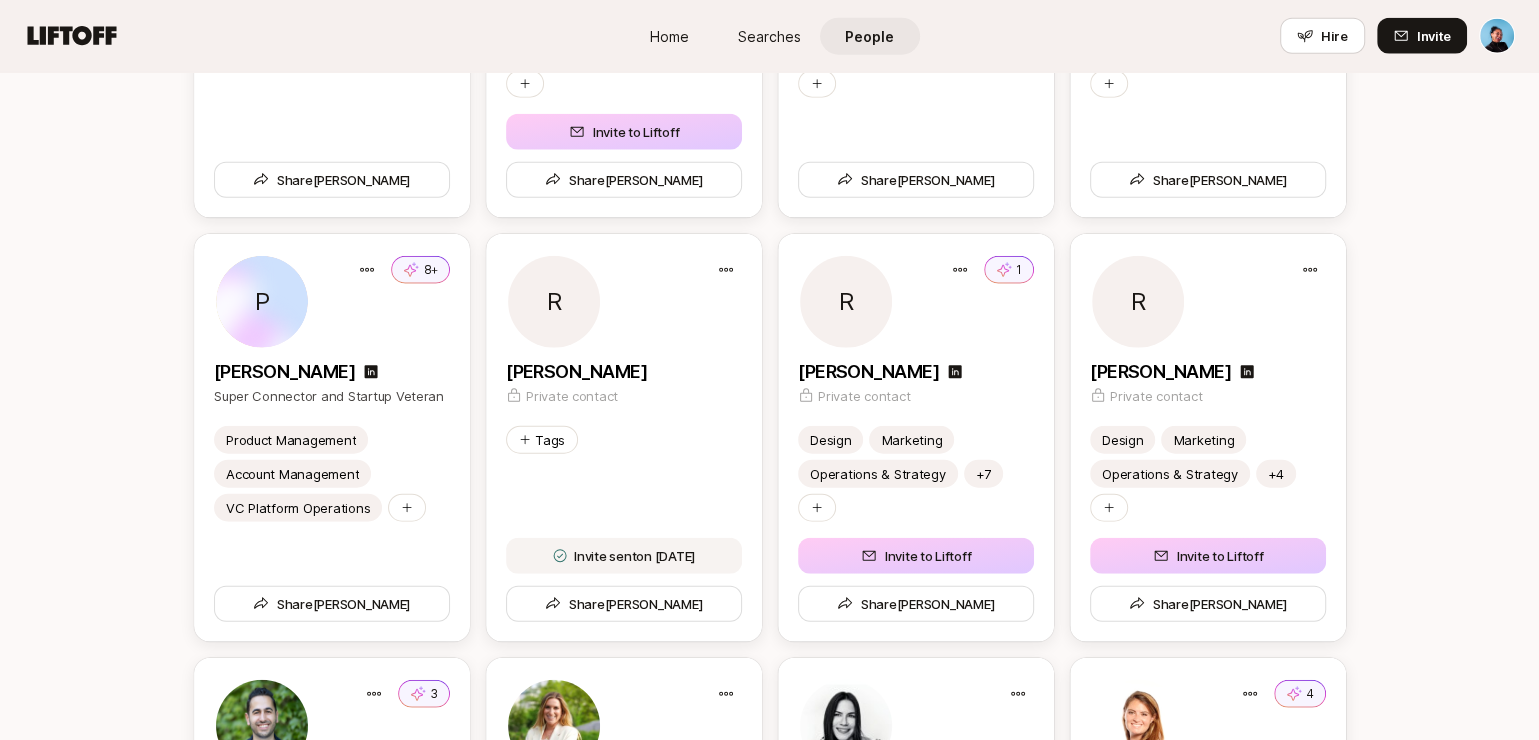 scroll, scrollTop: 3902, scrollLeft: 0, axis: vertical 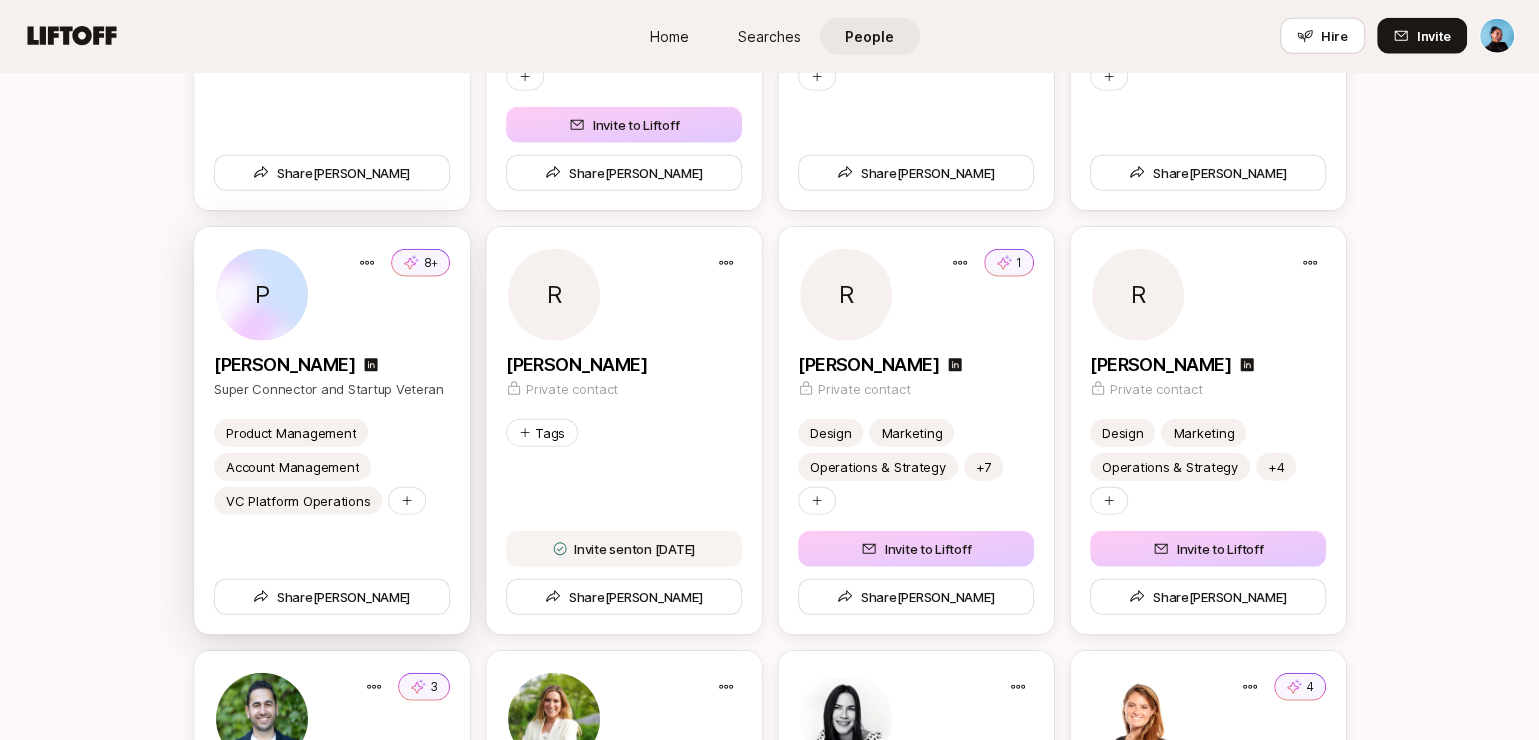 click on "Product Management Account Management VC Platform Operations Share  [PERSON_NAME]" at bounding box center (332, 527) 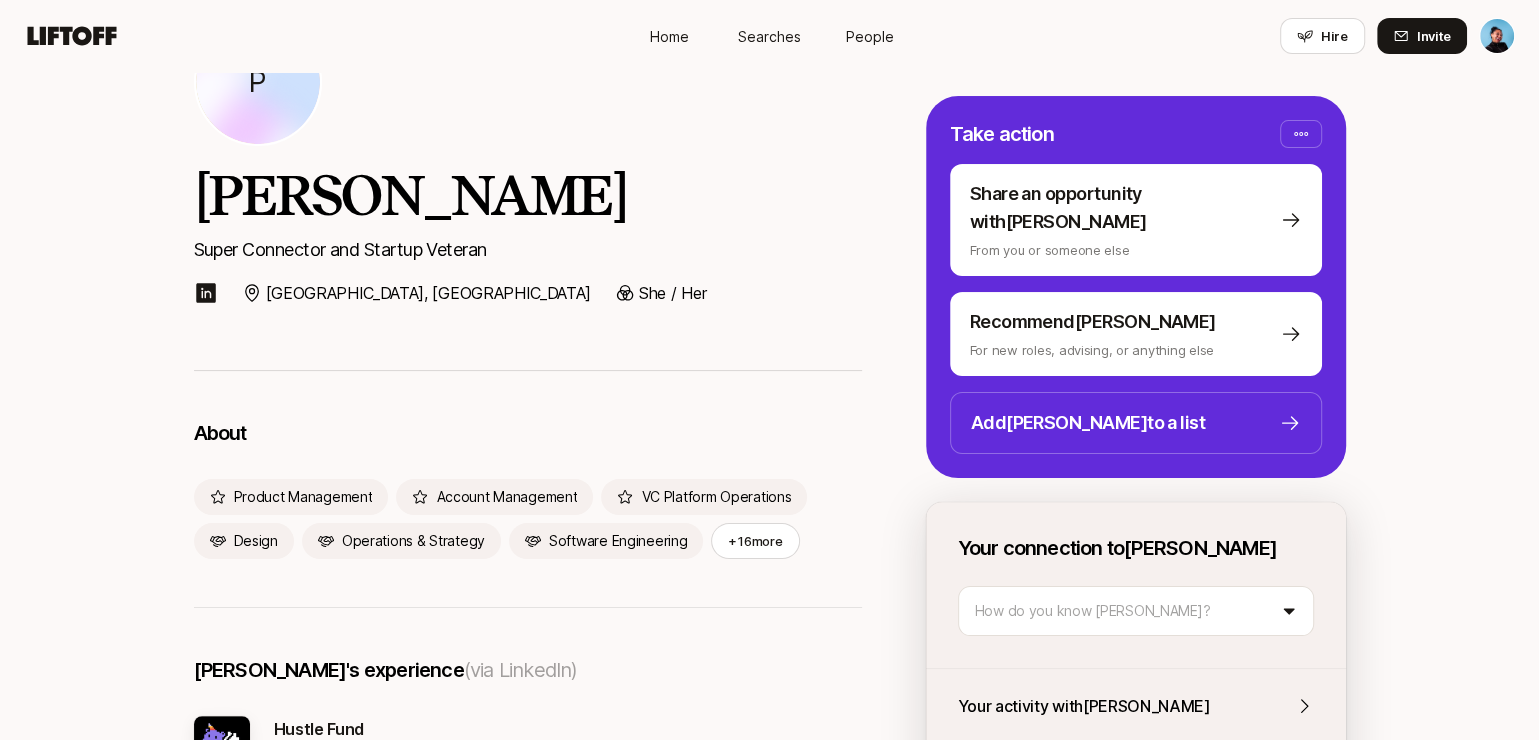 scroll, scrollTop: 0, scrollLeft: 0, axis: both 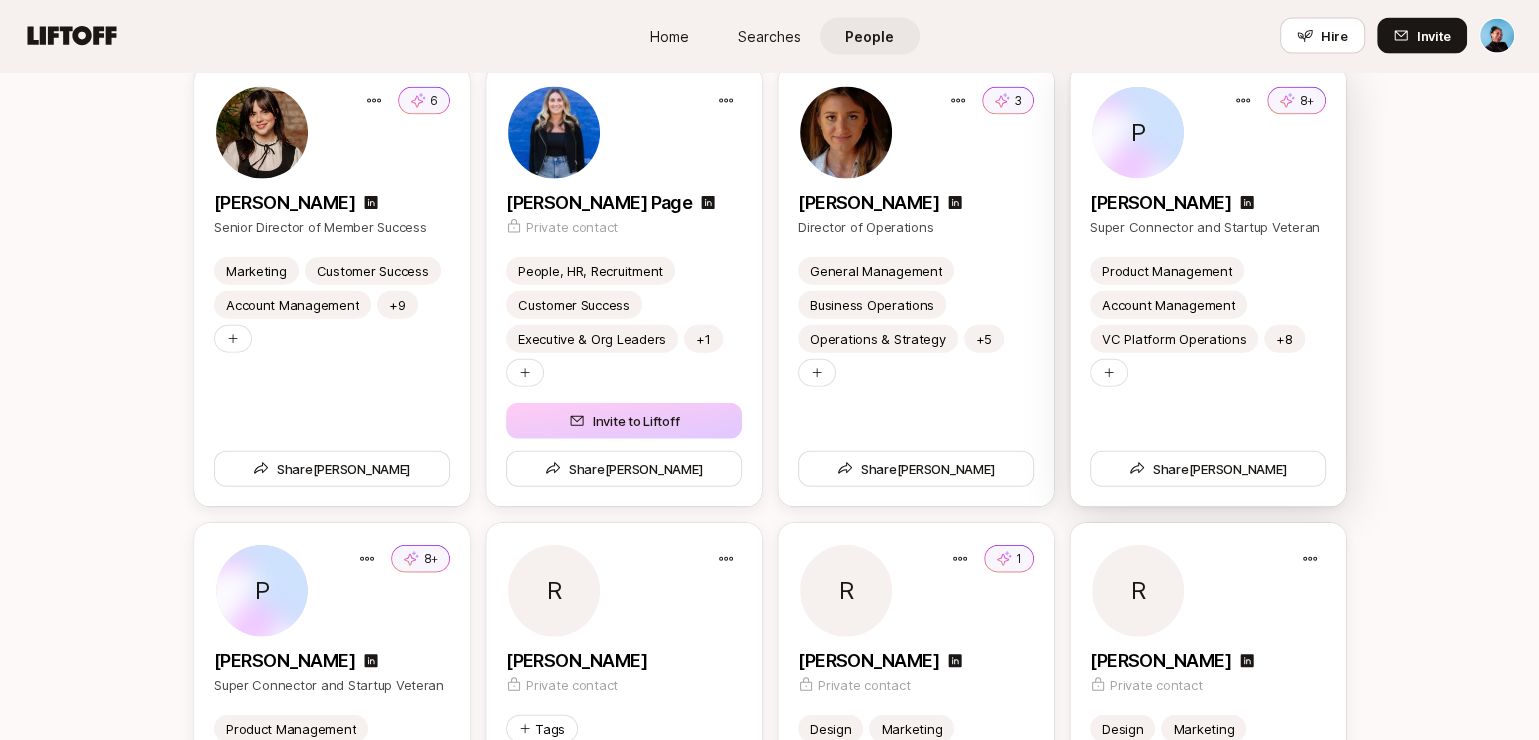 click on "Product Management Account Management VC Platform Operations +8 Share  [PERSON_NAME]" at bounding box center [1208, 382] 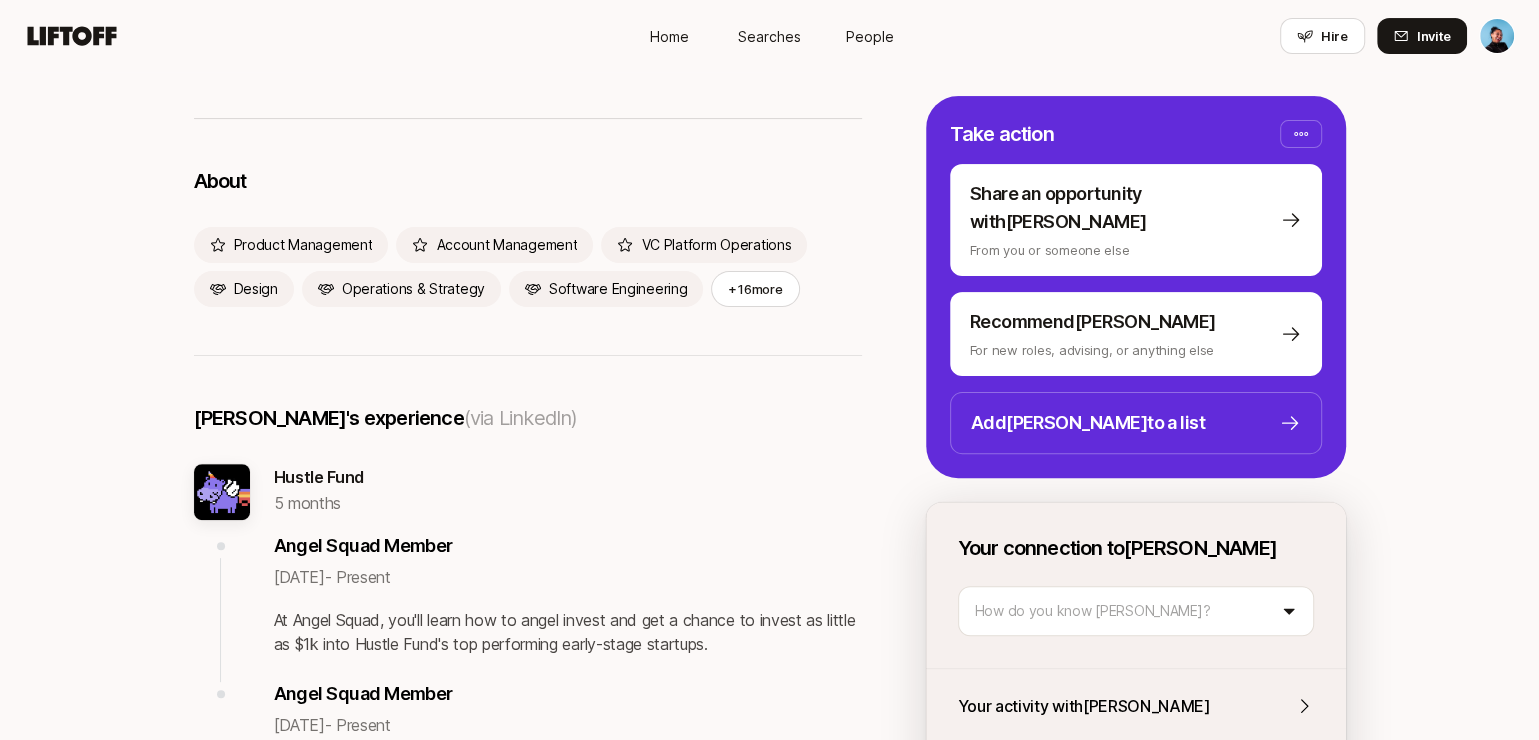 scroll, scrollTop: 203, scrollLeft: 0, axis: vertical 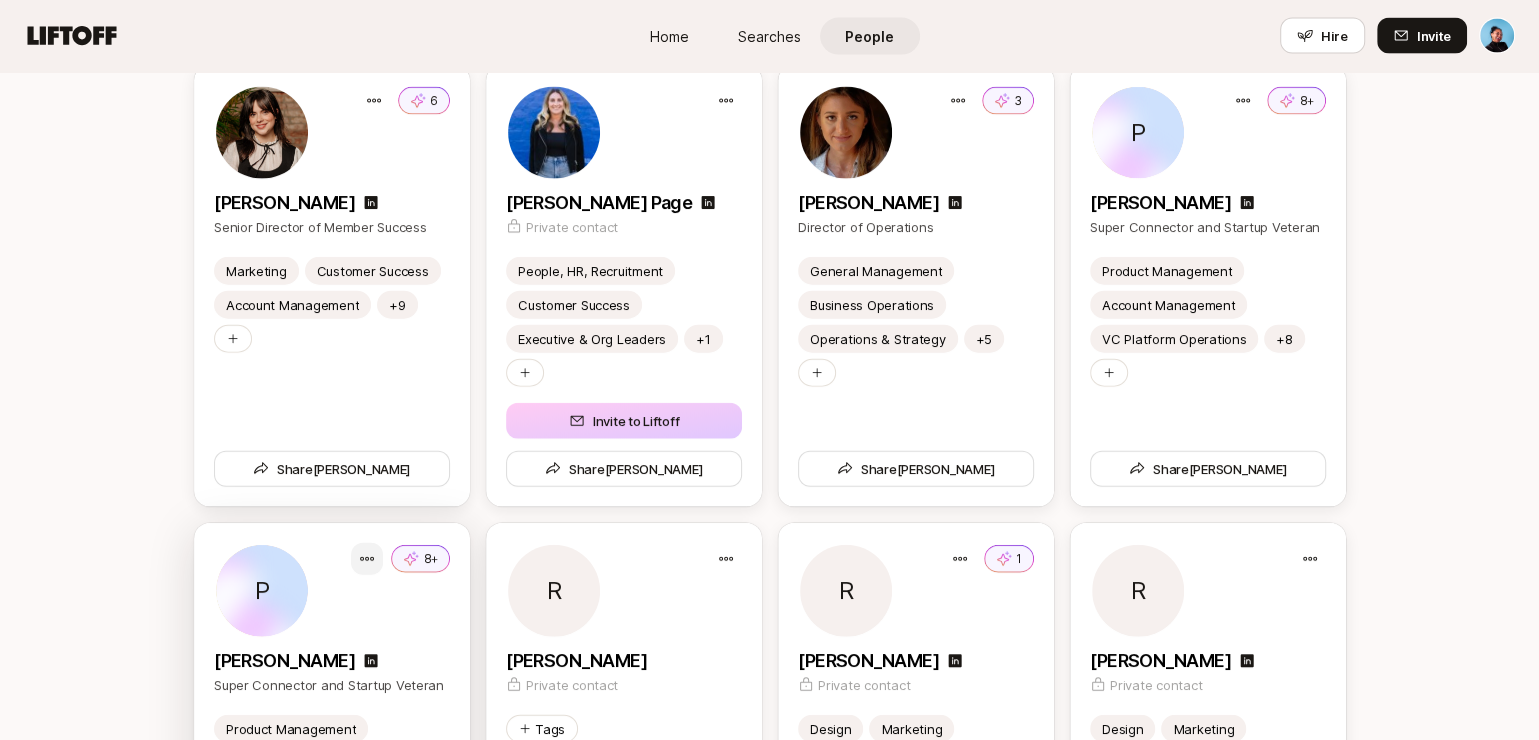 click on "Home Searches People Hire Home Searches People Hire Hire Invite People My Network Shared with you 2 Your shares  Connect the best people you know 🤫 Privately add the best people you know (they won’t be notified) ✨ Organize and recommend them discreetly 🔥 Make warm intros easily through recommendations Add someone  1 [PERSON_NAME] Engineering Leader React JavaScript AI Tooling +9 Share 1 [PERSON_NAME] Product Design at HeyOh Marketing Growth Hacking Strategy +4 Share 2 [PERSON_NAME] Chief Marketing Officer at HeyAI Design Product Design Contractor +12 Share Your lists Organize the best people in your network Create a list e.g. Product Leaders, [DEMOGRAPHIC_DATA] Founders, 10x Engineers, Contract Designers J +1   Sotheby's Dream Team 4 people Share list   KAABOO Del Mar  Dream Team 1 person Share list C +4   Chief Dream Team 7 people Share list J   THE WILDENSTEIN [PERSON_NAME] INSTITUTE Dream Team 2 people Share list a H H +2 🫂    Customer Success & Community 5 people Share list 1 A A B +6 🔥    Chief 9 people" at bounding box center (769, -3236) 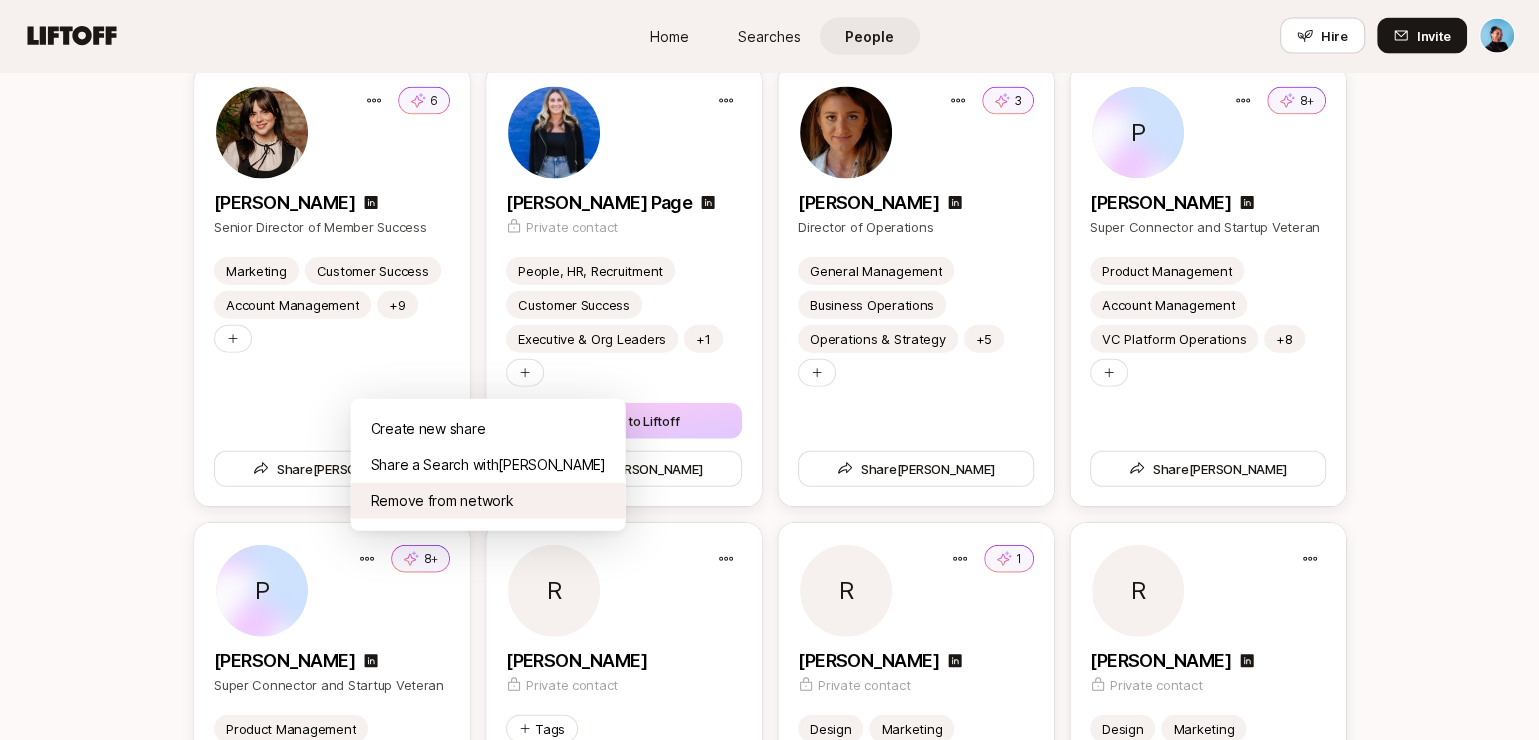 click on "Remove from network" at bounding box center [488, 501] 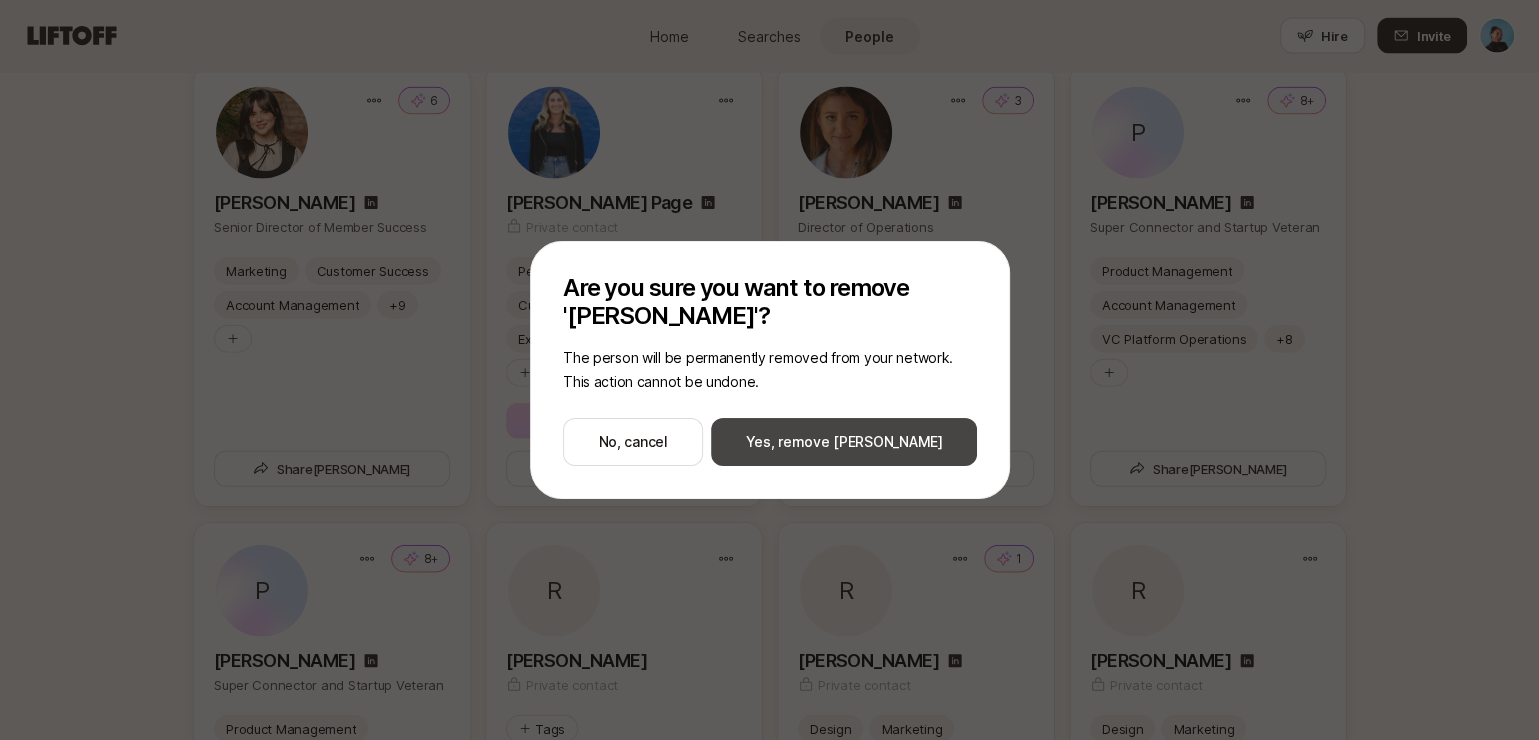 click on "Yes, remove [PERSON_NAME]" at bounding box center [844, 442] 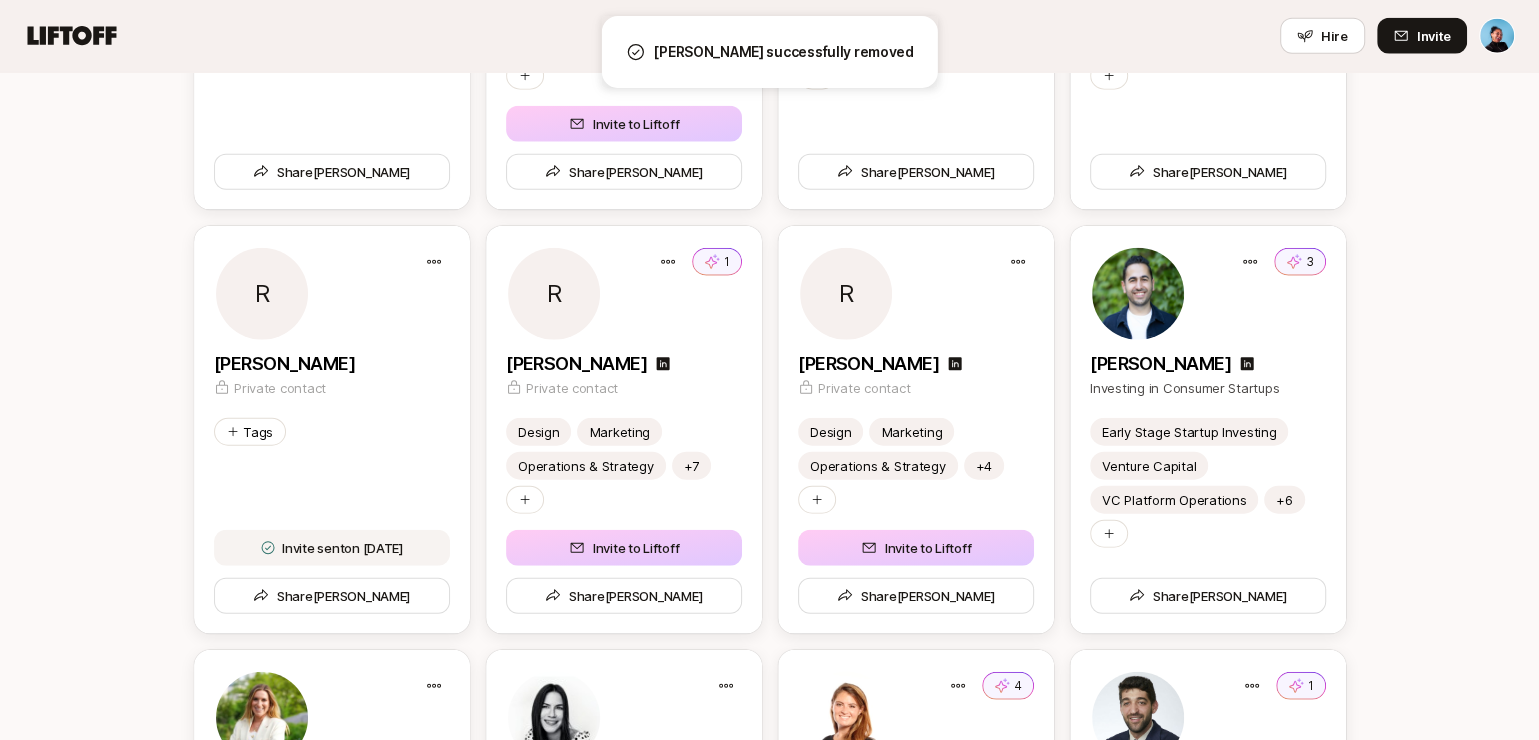 scroll, scrollTop: 3906, scrollLeft: 0, axis: vertical 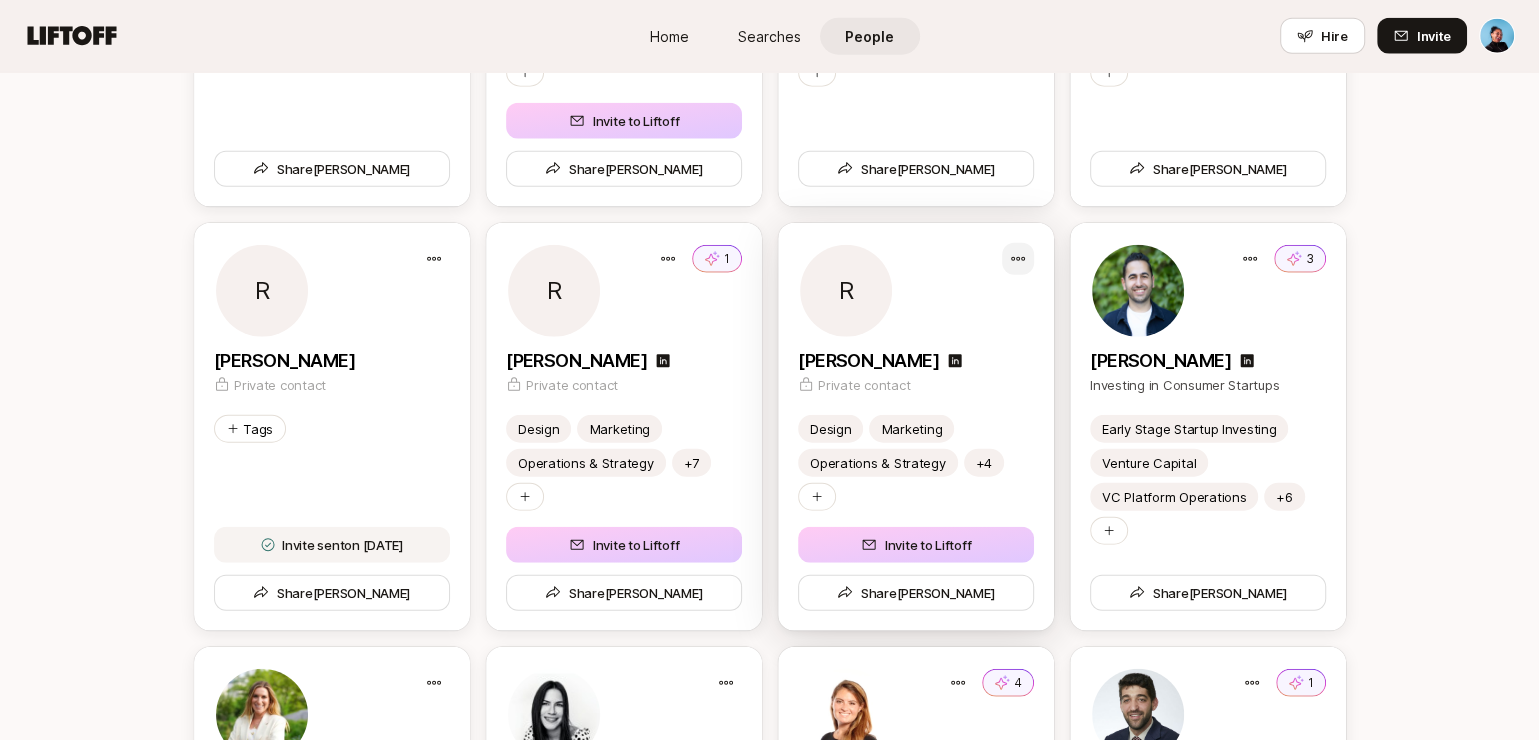 click on "Home Searches People Hire Home Searches People Hire Hire Invite People My Network Shared with you 2 Your shares  Connect the best people you know 🤫 Privately add the best people you know (they won’t be notified) ✨ Organize and recommend them discreetly 🔥 Make warm intros easily through recommendations Add someone  1 [PERSON_NAME] Engineering Leader React JavaScript AI Tooling +9 Share 1 [PERSON_NAME] Product Design at HeyOh Marketing Growth Hacking Strategy +4 Share 2 [PERSON_NAME] Chief Marketing Officer at HeyAI Design Product Design Contractor +12 Share Your lists Organize the best people in your network Create a list e.g. Product Leaders, [DEMOGRAPHIC_DATA] Founders, 10x Engineers, Contract Designers J +1   Sotheby's Dream Team 4 people Share list   KAABOO Del Mar  Dream Team 1 person Share list C +4   Chief Dream Team 7 people Share list J   THE WILDENSTEIN [PERSON_NAME] INSTITUTE Dream Team 2 people Share list a H H +2 🫂    Customer Success & Community 5 people Share list 1 A A B +6 🔥    Chief 9 people" at bounding box center (769, -3536) 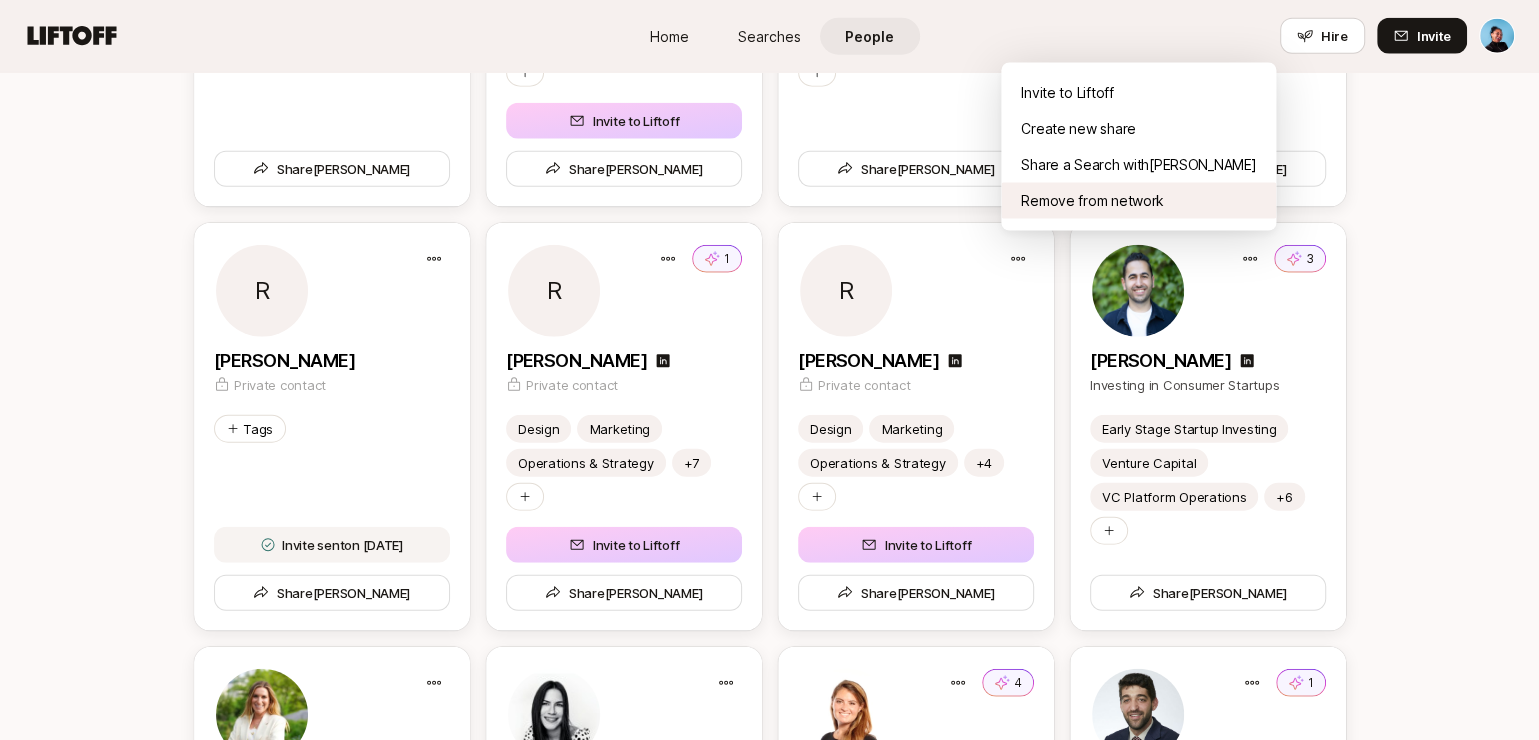 click on "Remove from network" at bounding box center (1138, 201) 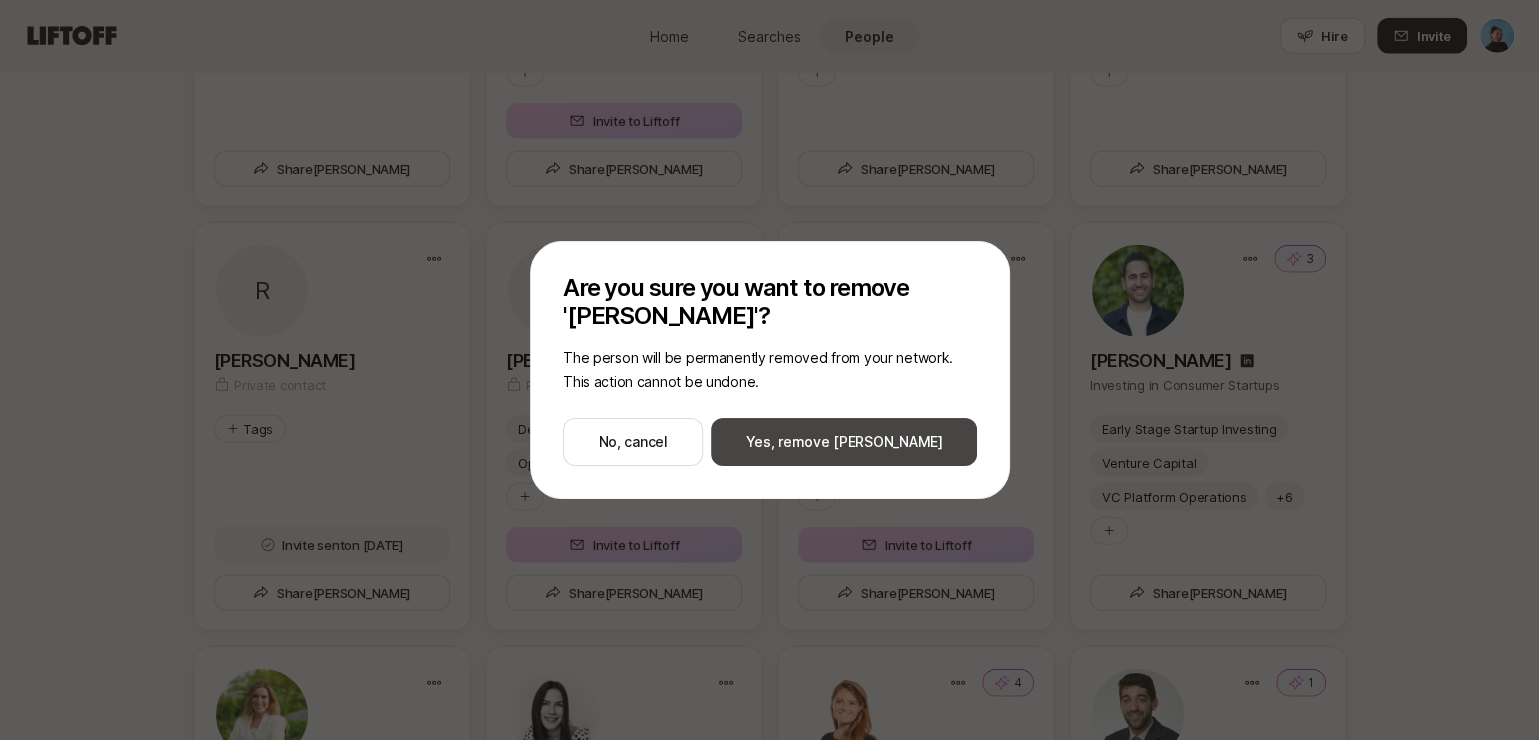 click on "Yes, remove [PERSON_NAME]" at bounding box center [844, 442] 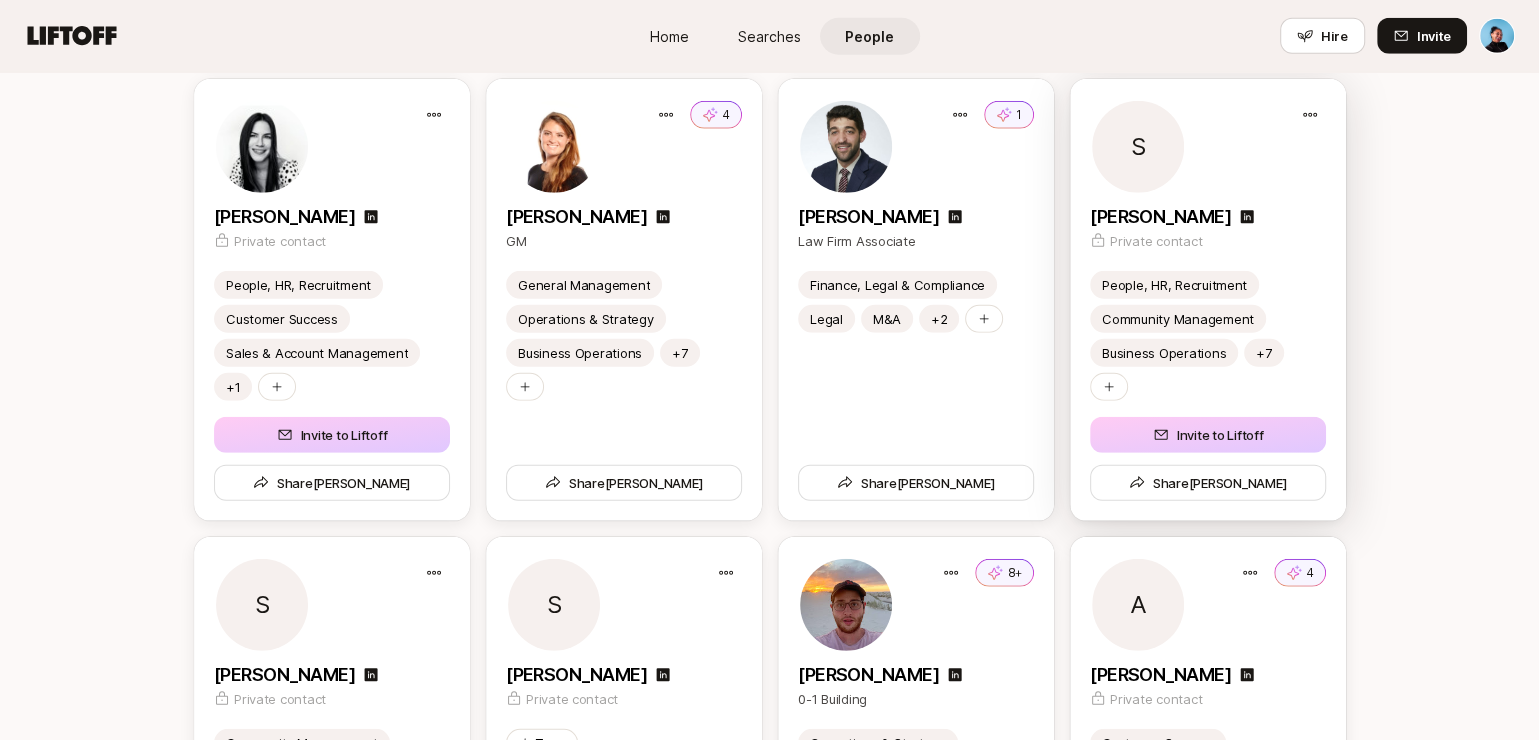 scroll, scrollTop: 4503, scrollLeft: 0, axis: vertical 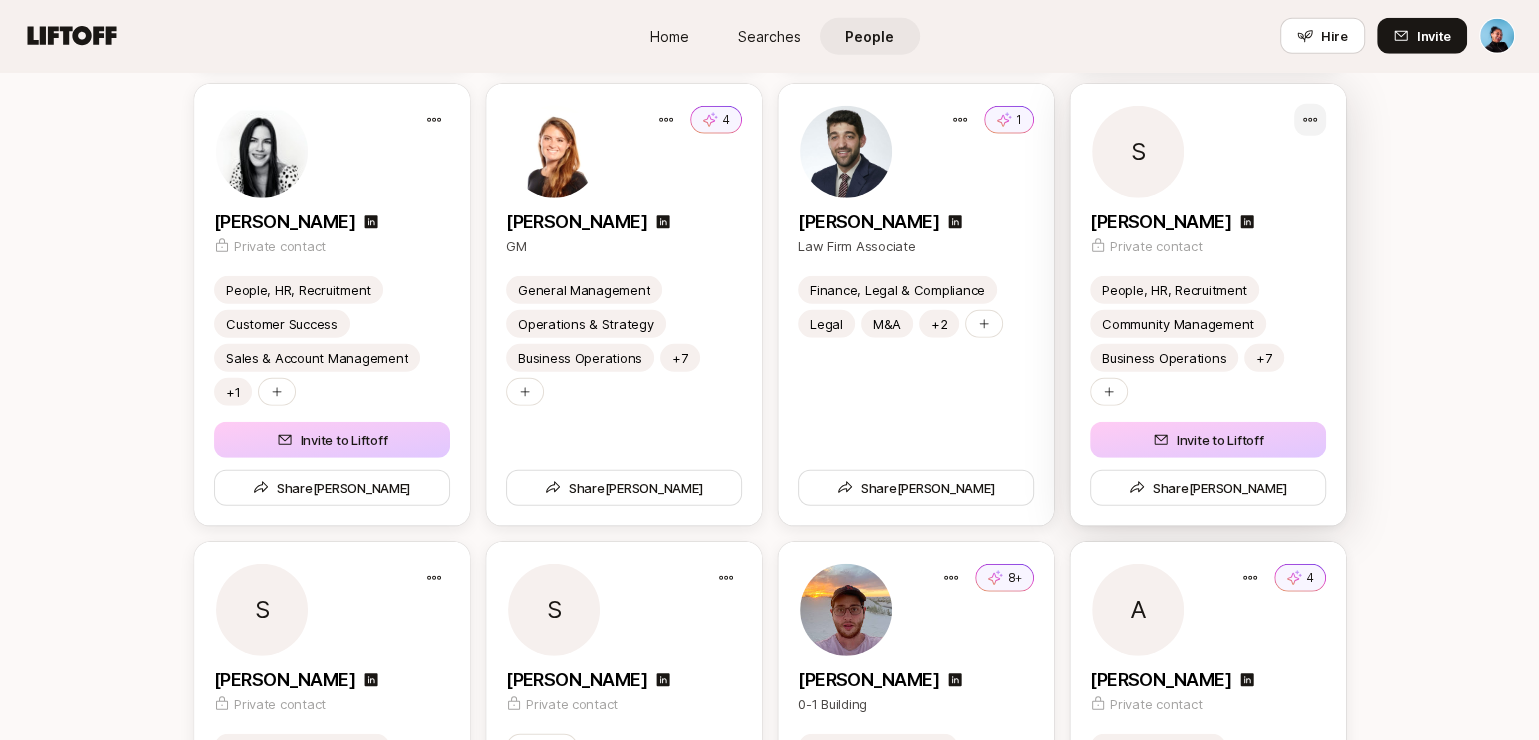 click on "Home Searches People Hire Home Searches People Hire Hire Invite People My Network Shared with you 2 Your shares  Connect the best people you know 🤫 Privately add the best people you know (they won’t be notified) ✨ Organize and recommend them discreetly 🔥 Make warm intros easily through recommendations Add someone  1 [PERSON_NAME] Engineering Leader React JavaScript AI Tooling +9 Share 1 [PERSON_NAME] Product Design at HeyOh Marketing Growth Hacking Strategy +4 Share 2 [PERSON_NAME] Chief Marketing Officer at HeyAI Design Product Design Contractor +12 Share Your lists Organize the best people in your network Create a list e.g. Product Leaders, [DEMOGRAPHIC_DATA] Founders, 10x Engineers, Contract Designers J +1   Sotheby's Dream Team 4 people Share list   KAABOO Del Mar  Dream Team 1 person Share list C +4   Chief Dream Team 7 people Share list J   THE WILDENSTEIN [PERSON_NAME] INSTITUTE Dream Team 2 people Share list a H H +2 🫂    Customer Success & Community 5 people Share list 1 A A B +6 🔥    Chief 9 people" at bounding box center (769, -4133) 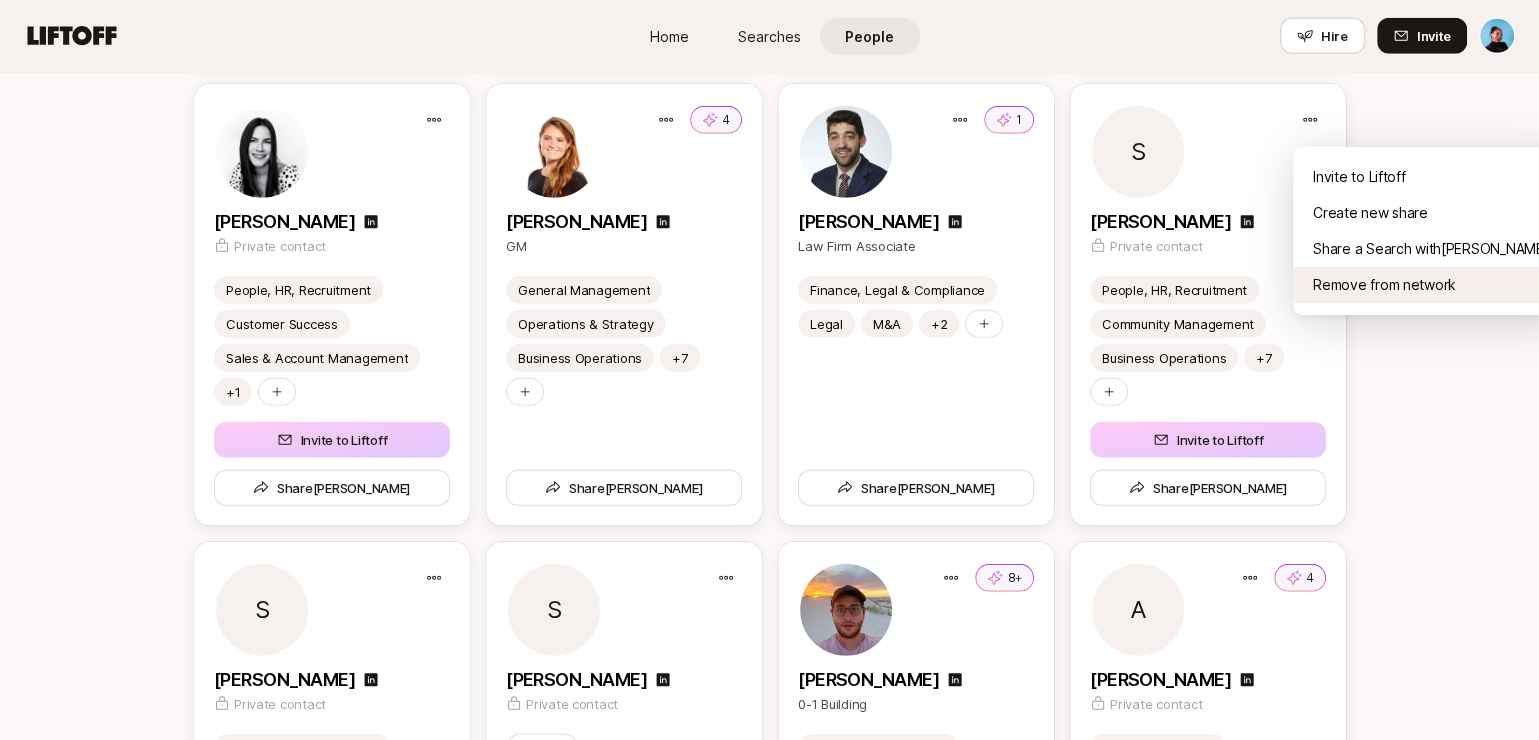 click on "Remove from network" at bounding box center (1430, 285) 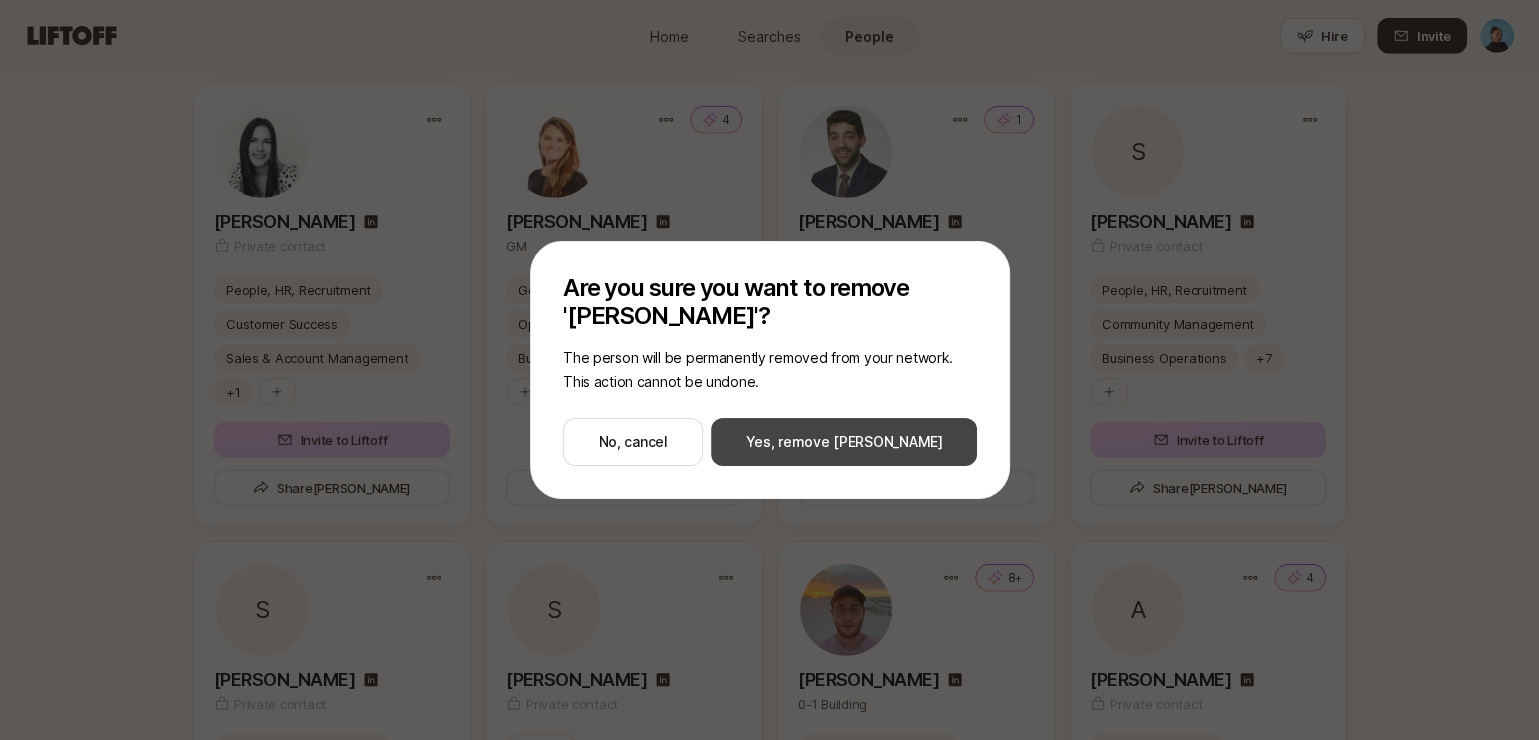click on "Yes, remove [PERSON_NAME]" at bounding box center [844, 442] 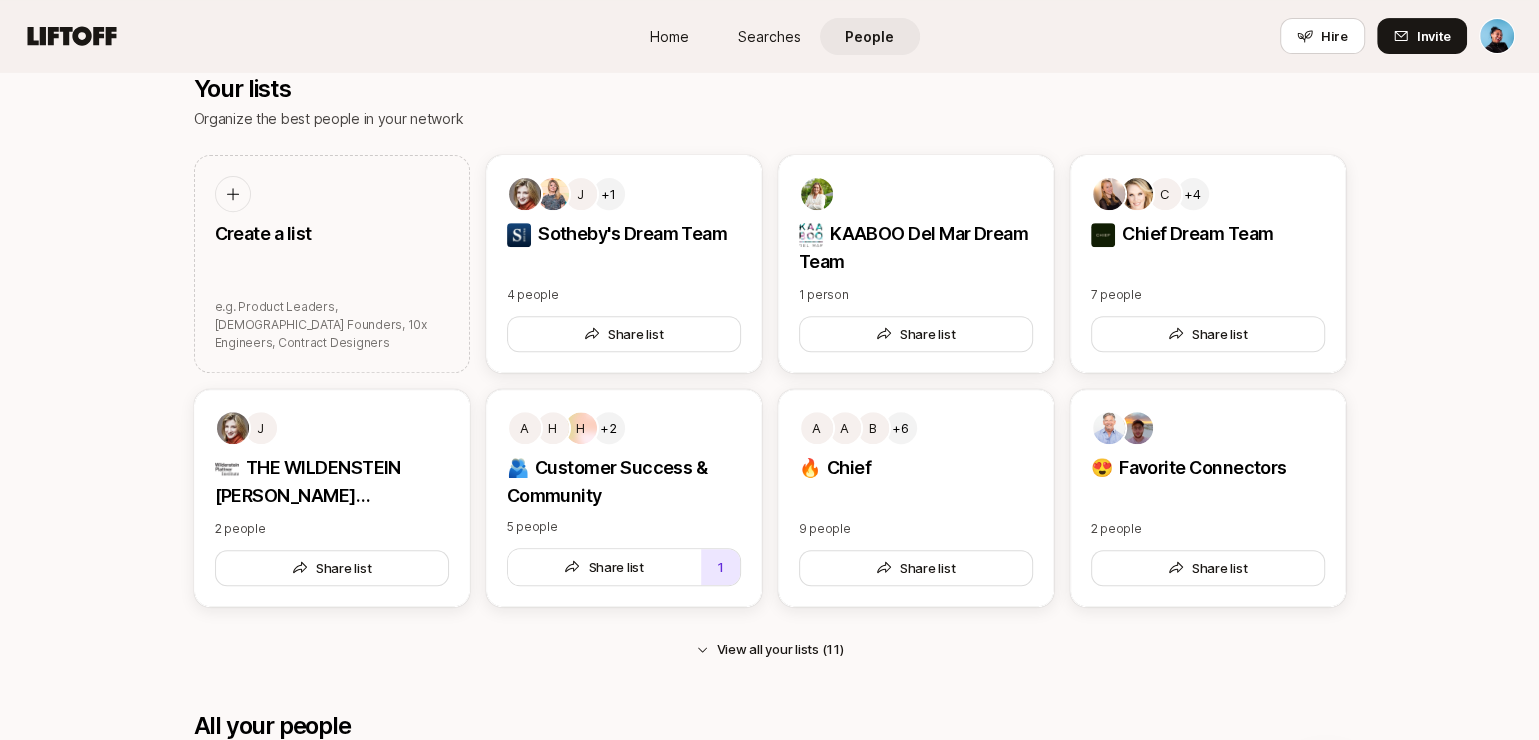 scroll, scrollTop: 585, scrollLeft: 0, axis: vertical 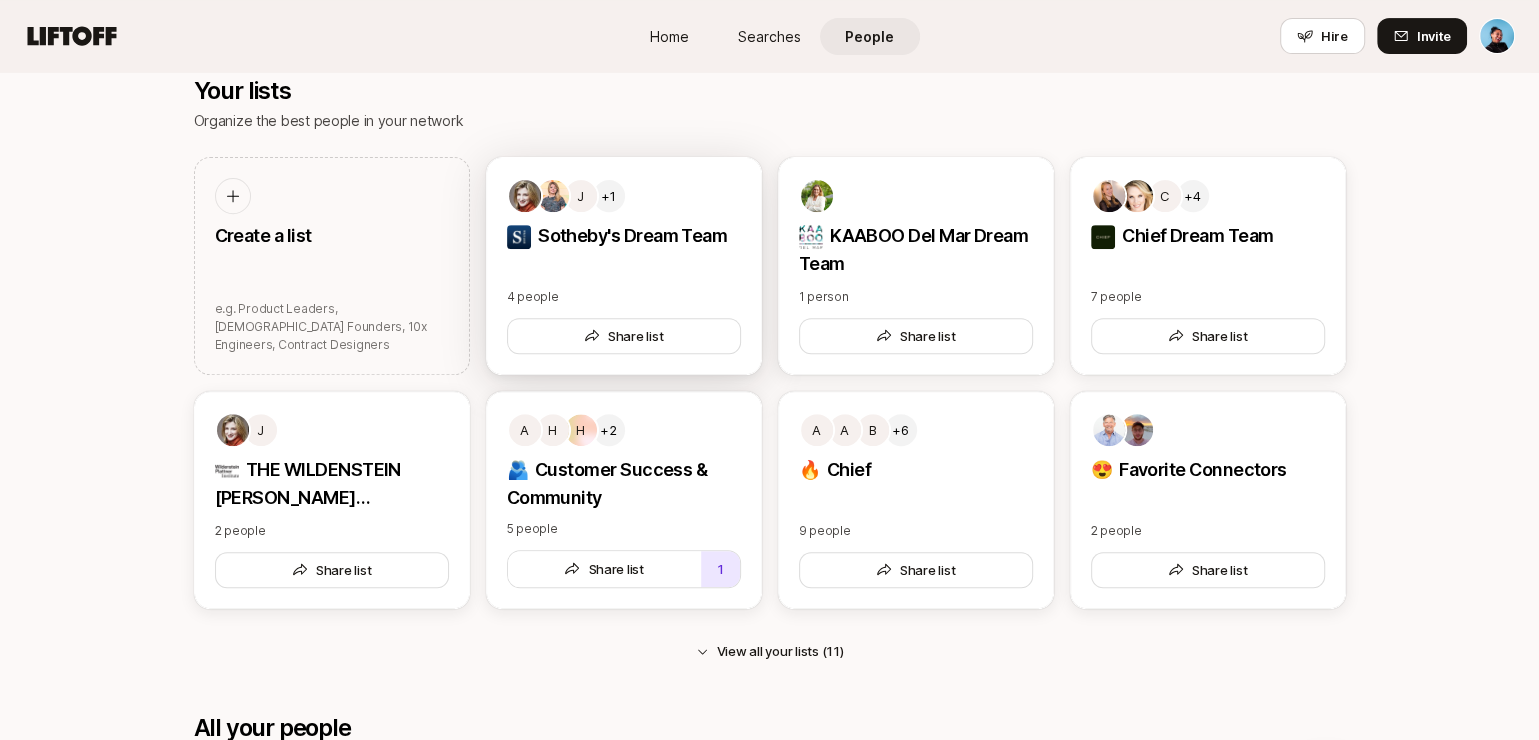 click on "J +1   Sotheby's Dream Team 4 people Share list" at bounding box center [624, 266] 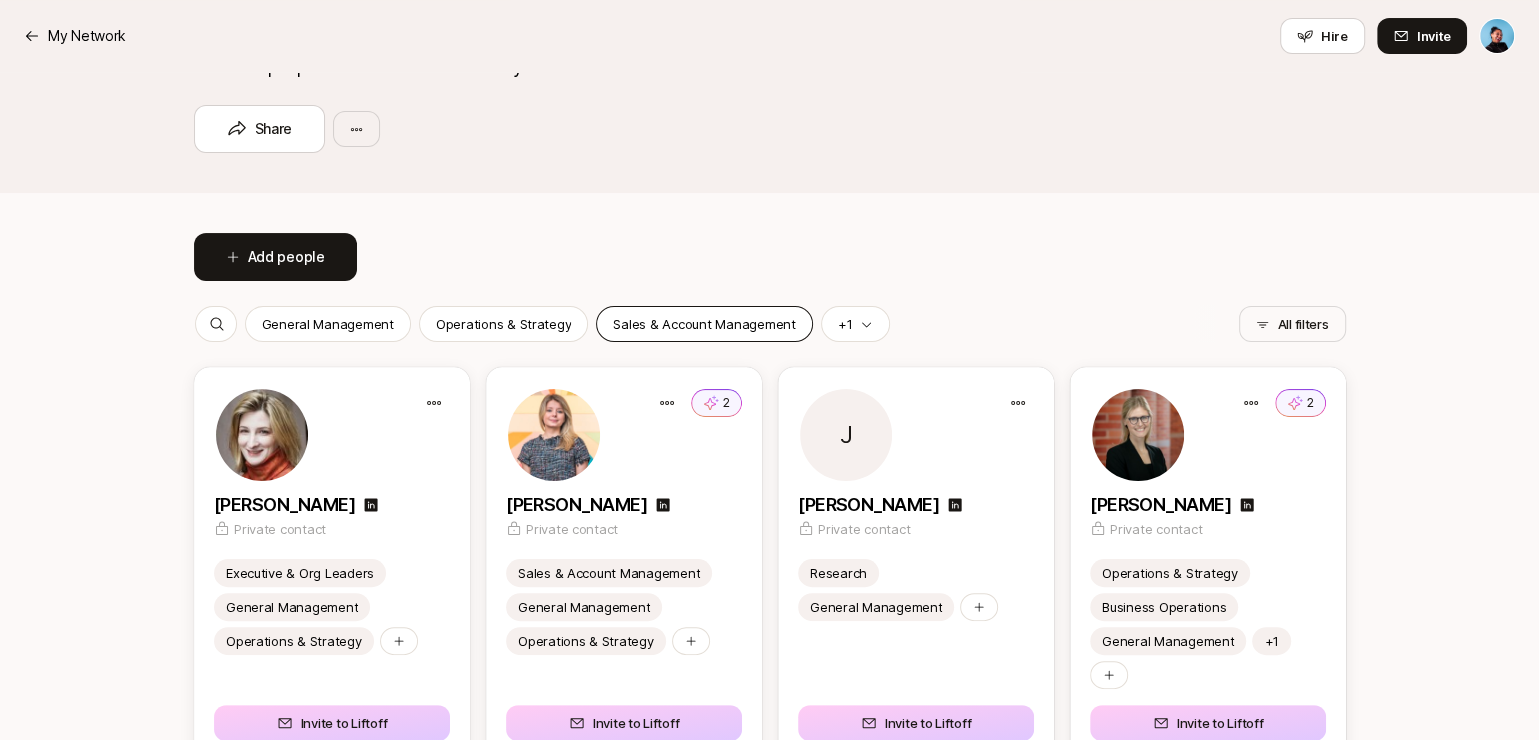 scroll, scrollTop: 242, scrollLeft: 0, axis: vertical 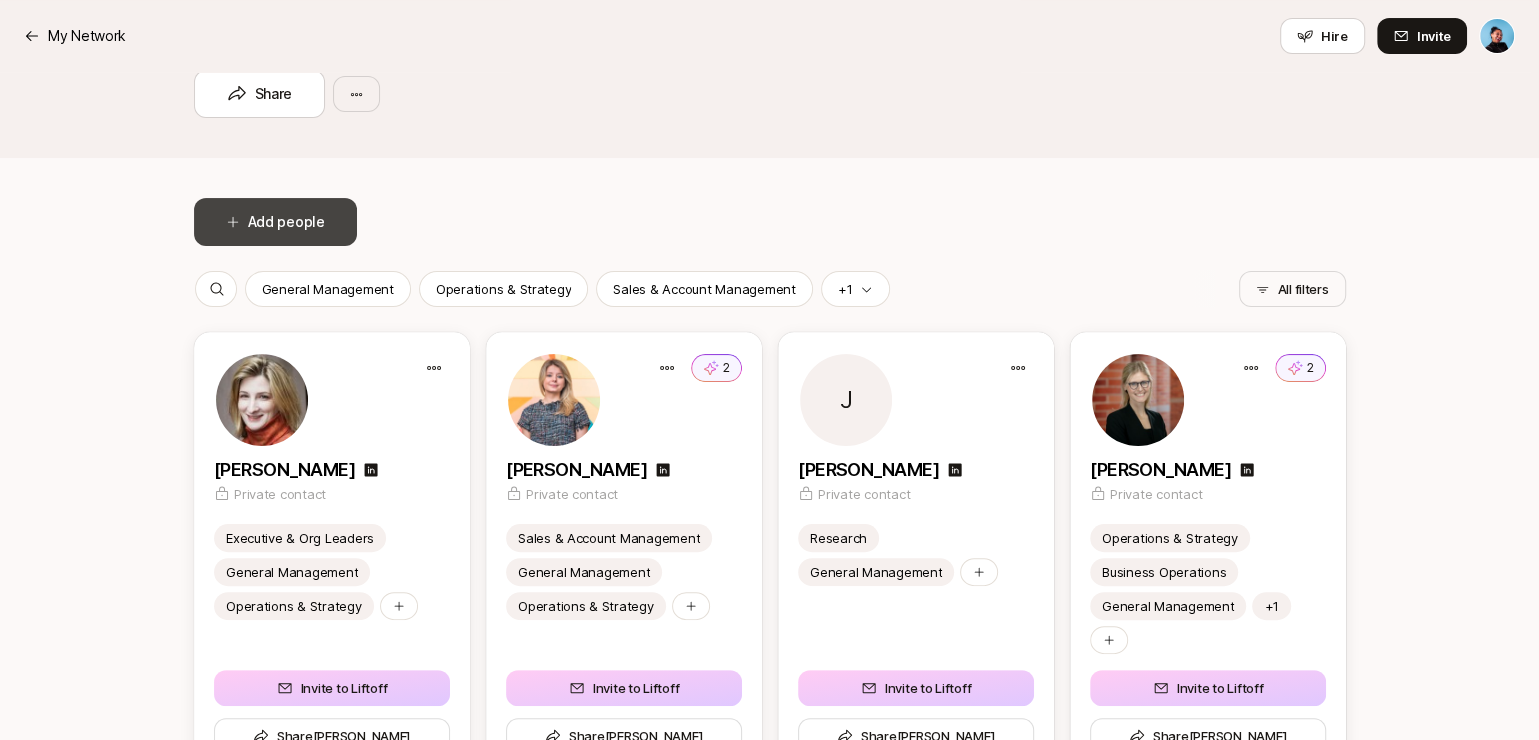 click on "Add people" at bounding box center (275, 222) 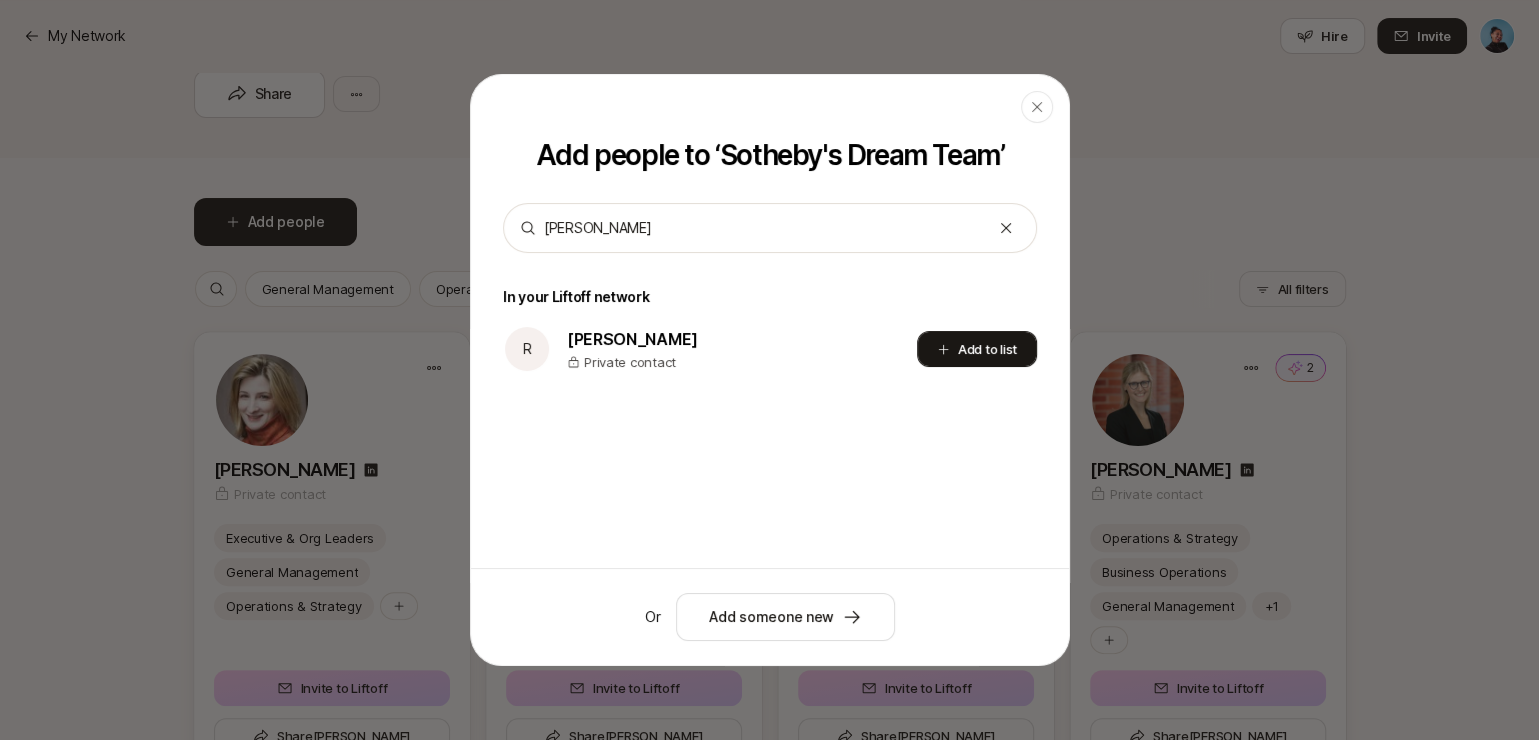 type on "[PERSON_NAME]" 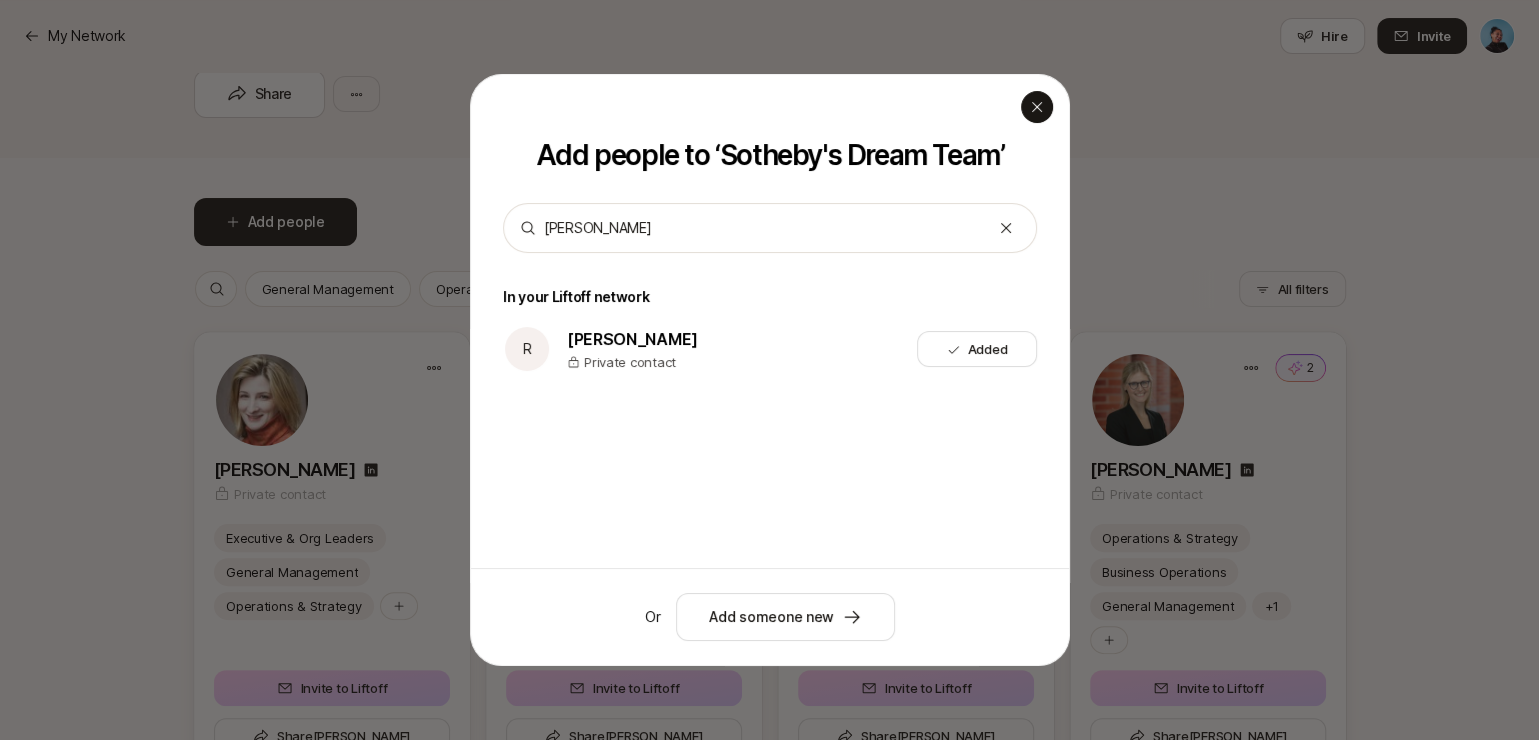click 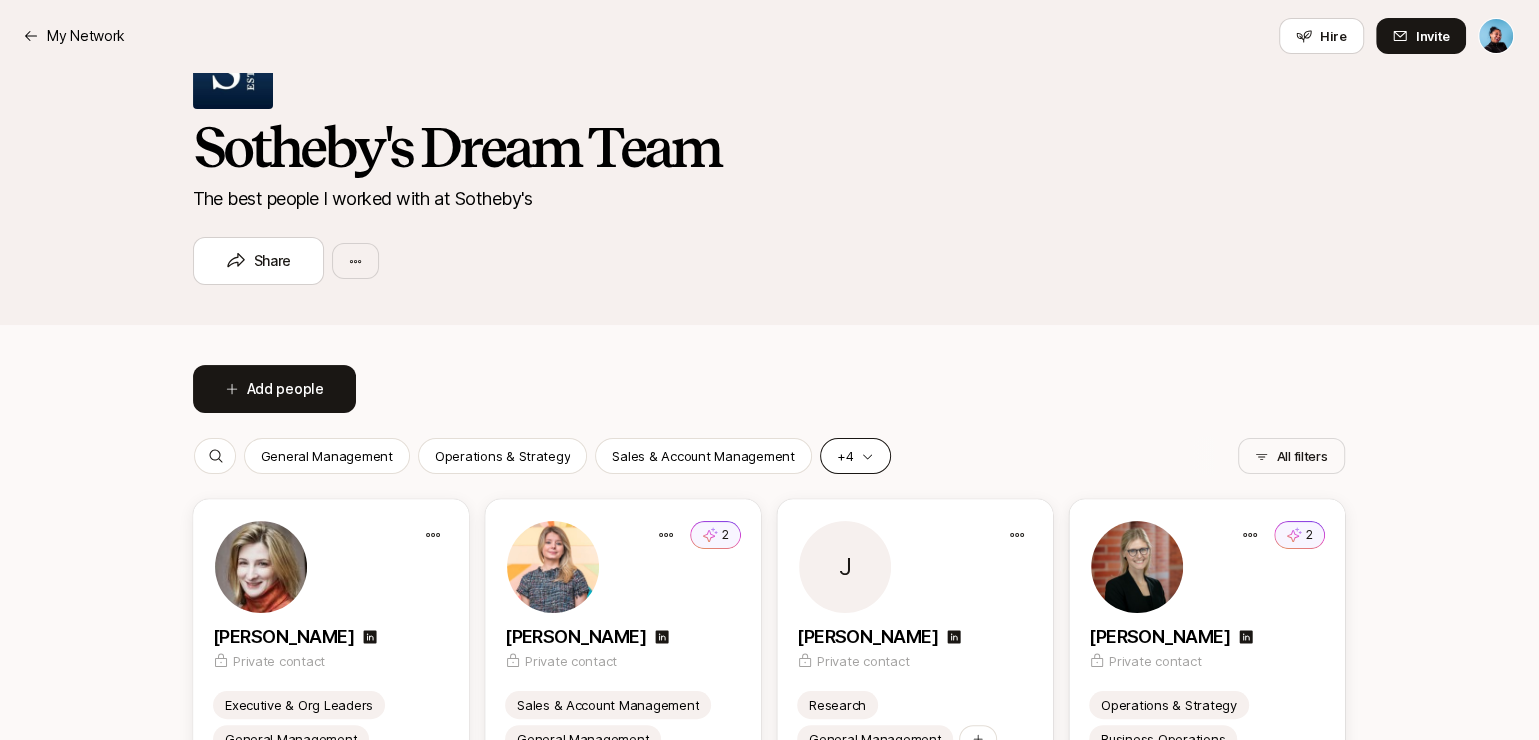 scroll, scrollTop: 71, scrollLeft: 1, axis: both 